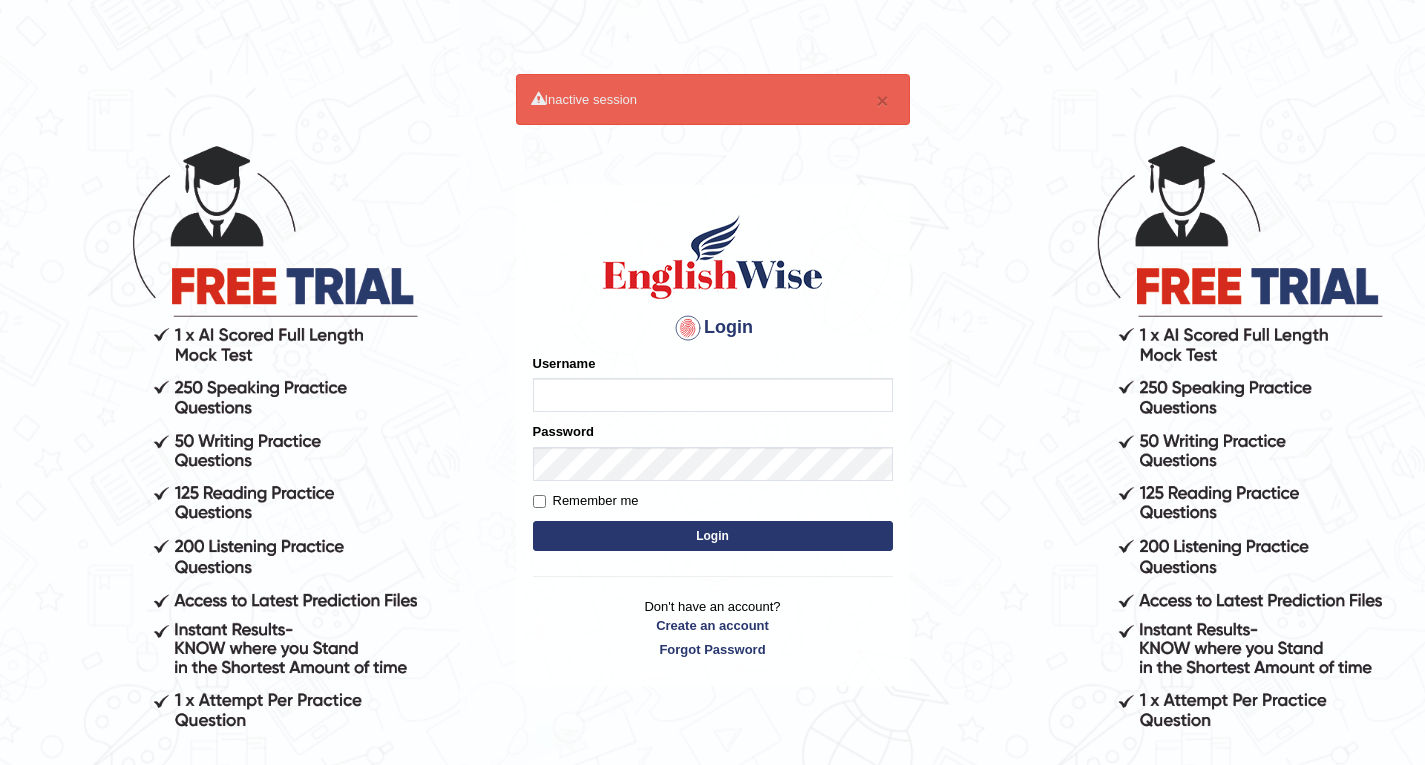 scroll, scrollTop: 0, scrollLeft: 0, axis: both 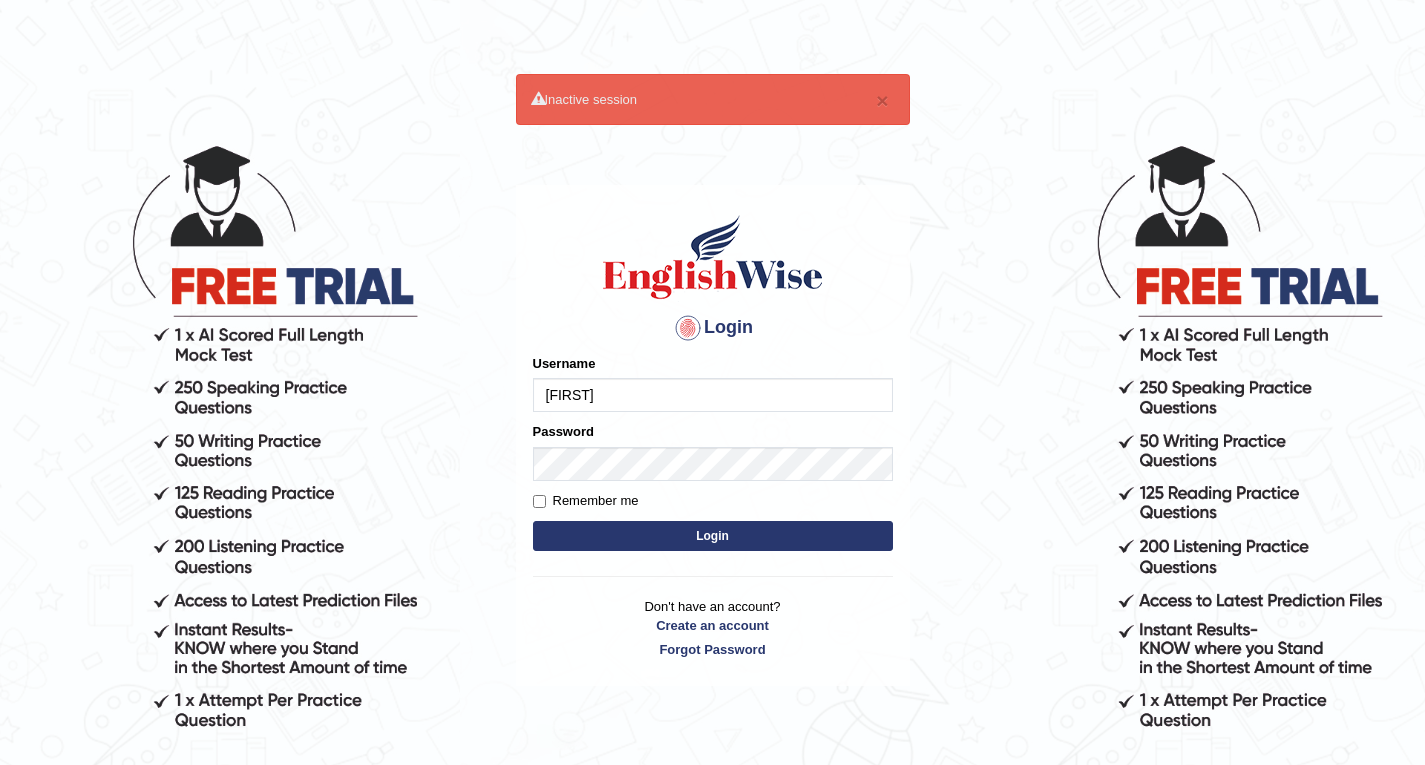 type on "[NAME]" 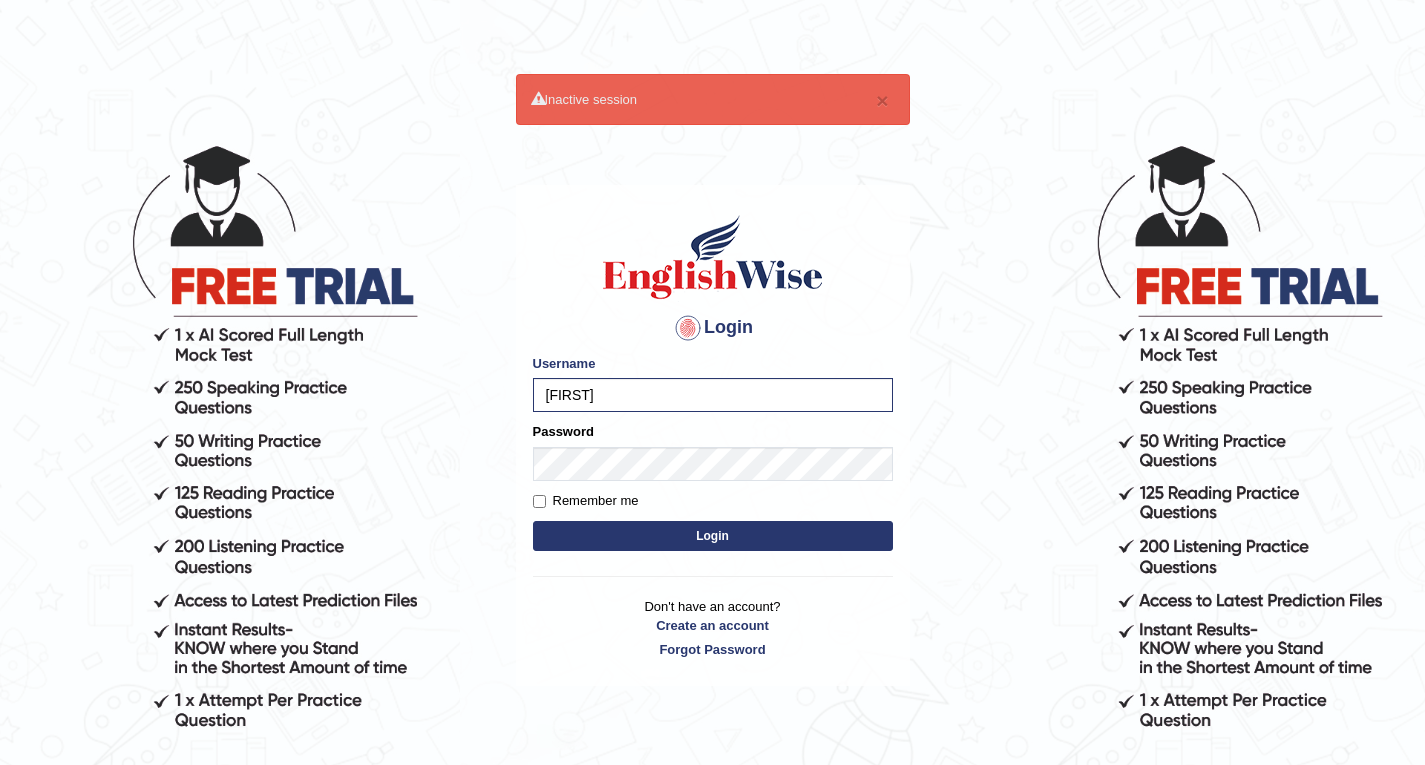 click on "Login" at bounding box center [713, 536] 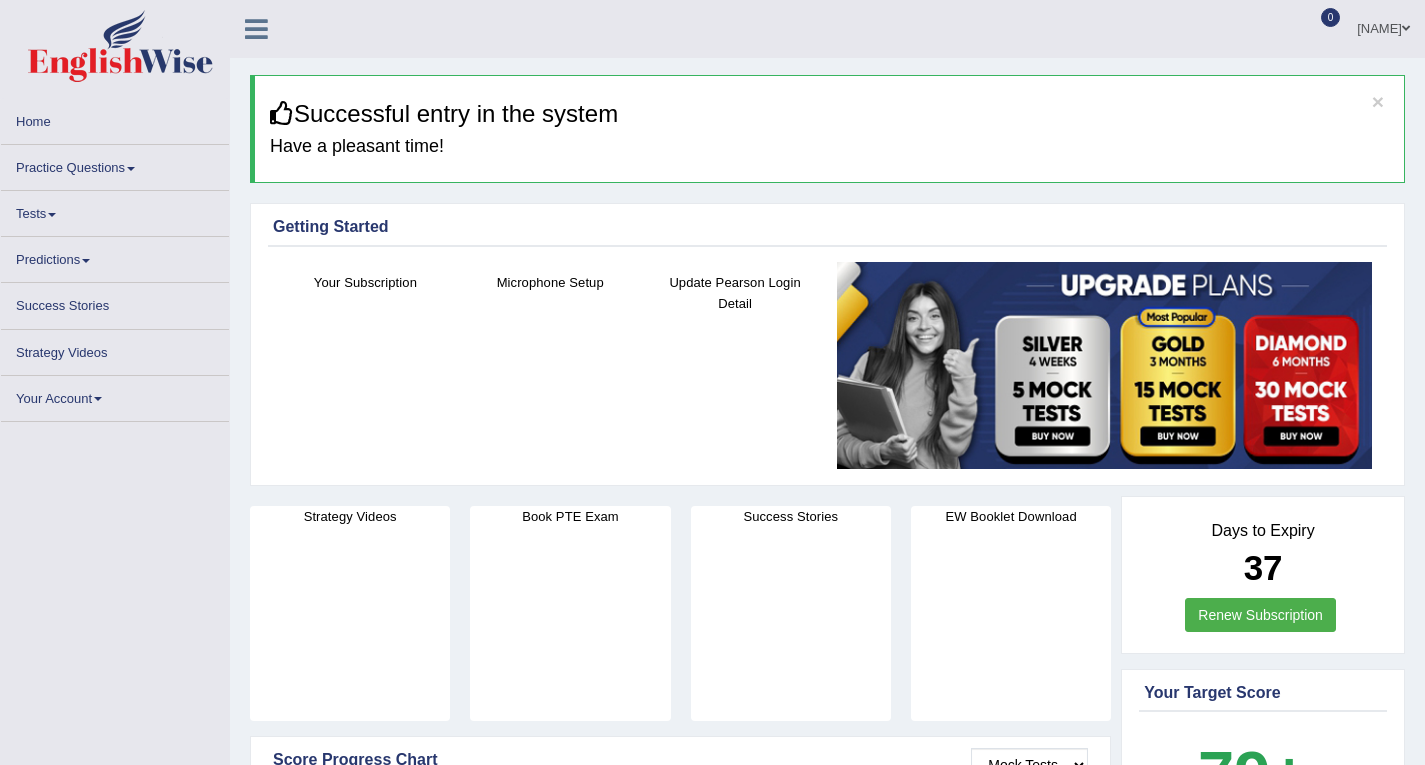 scroll, scrollTop: 0, scrollLeft: 0, axis: both 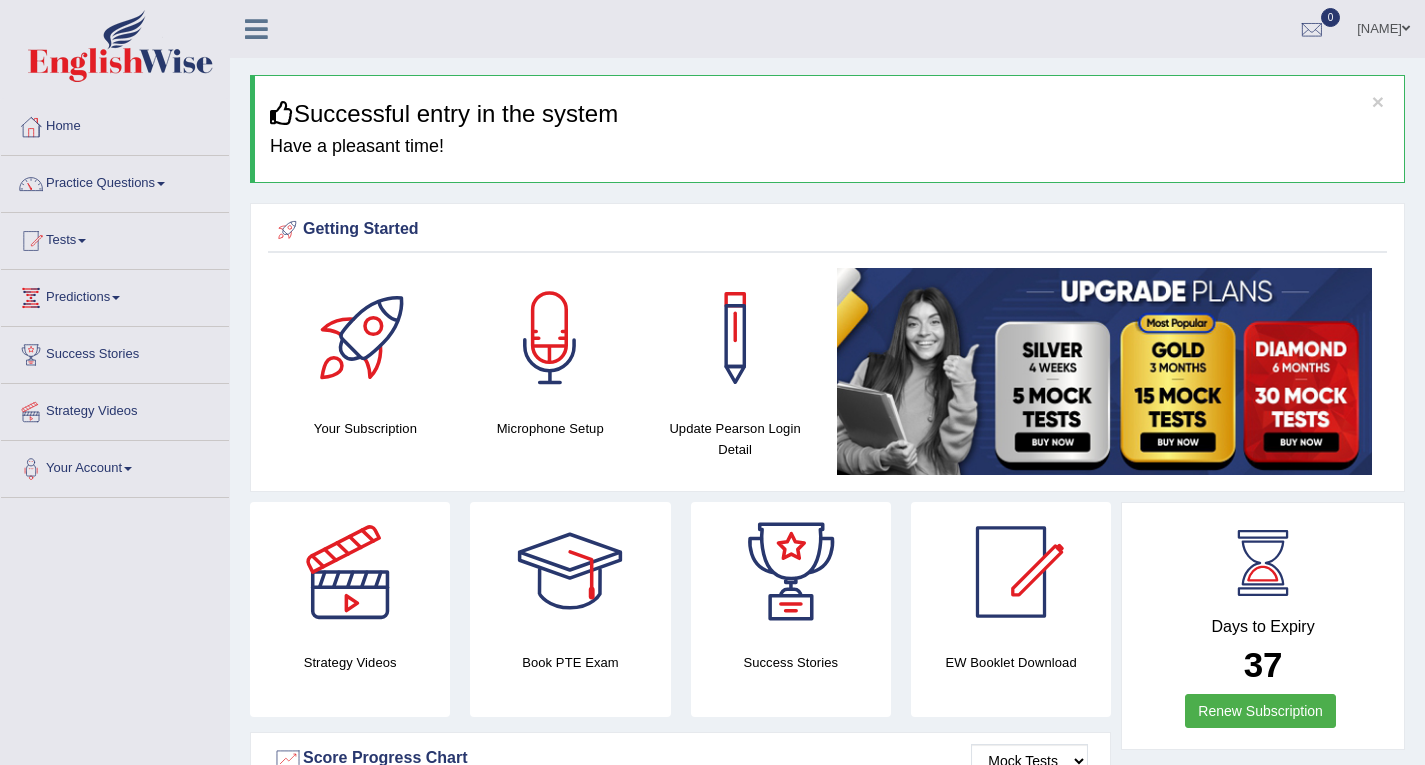click on "[NAME]" at bounding box center (1383, 26) 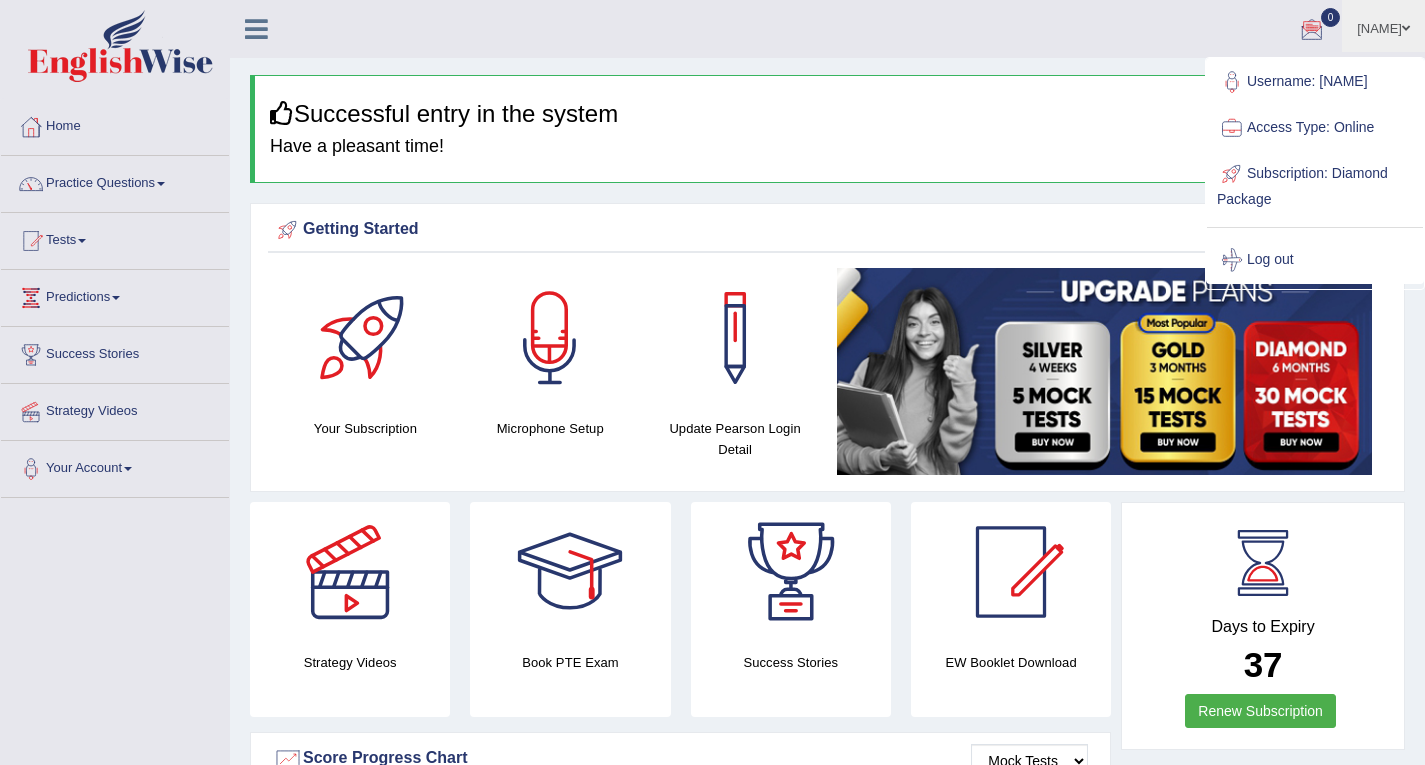 click on "Sunidhi
Toggle navigation
Username: Sunidhi
Access Type: Online
Subscription: Diamond Package
Log out
0
See All Alerts" at bounding box center [1007, 28] 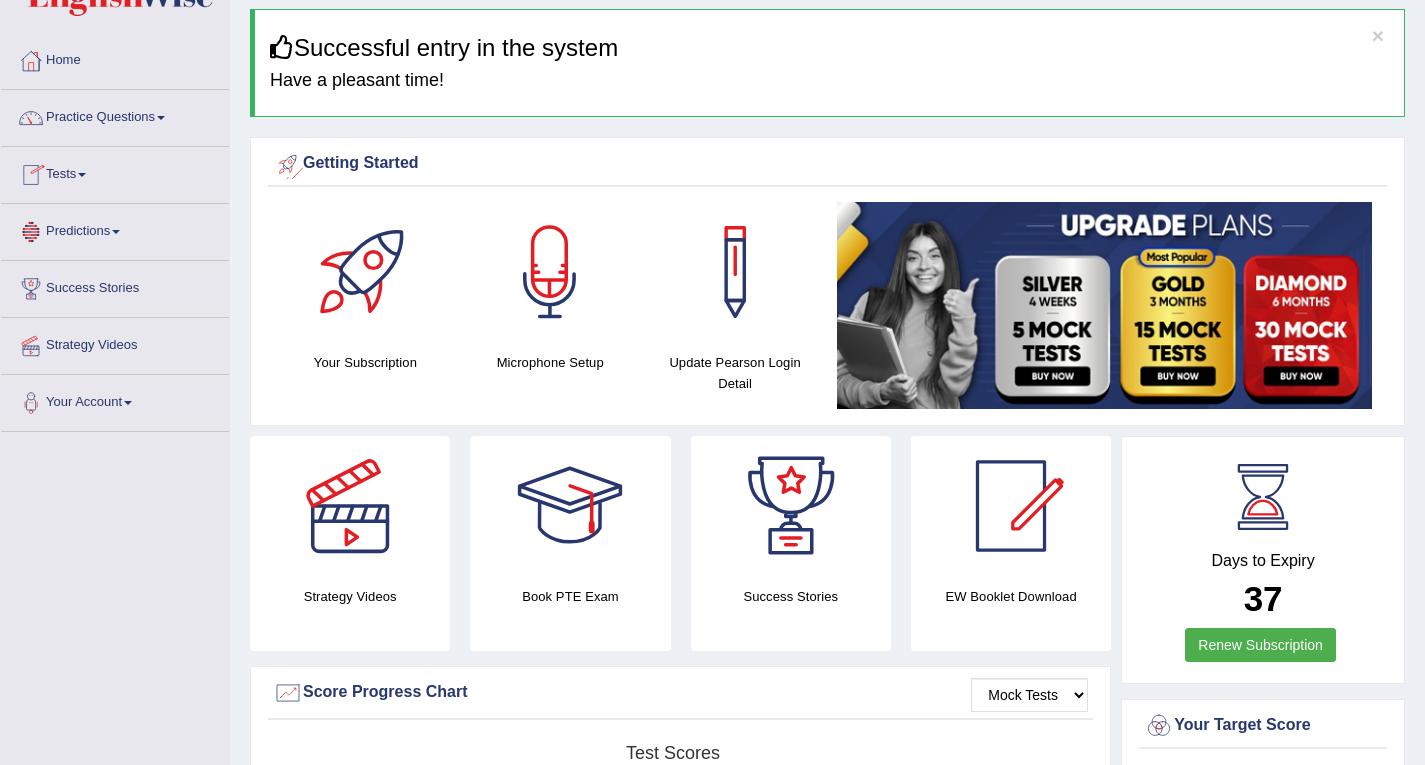 scroll, scrollTop: 100, scrollLeft: 0, axis: vertical 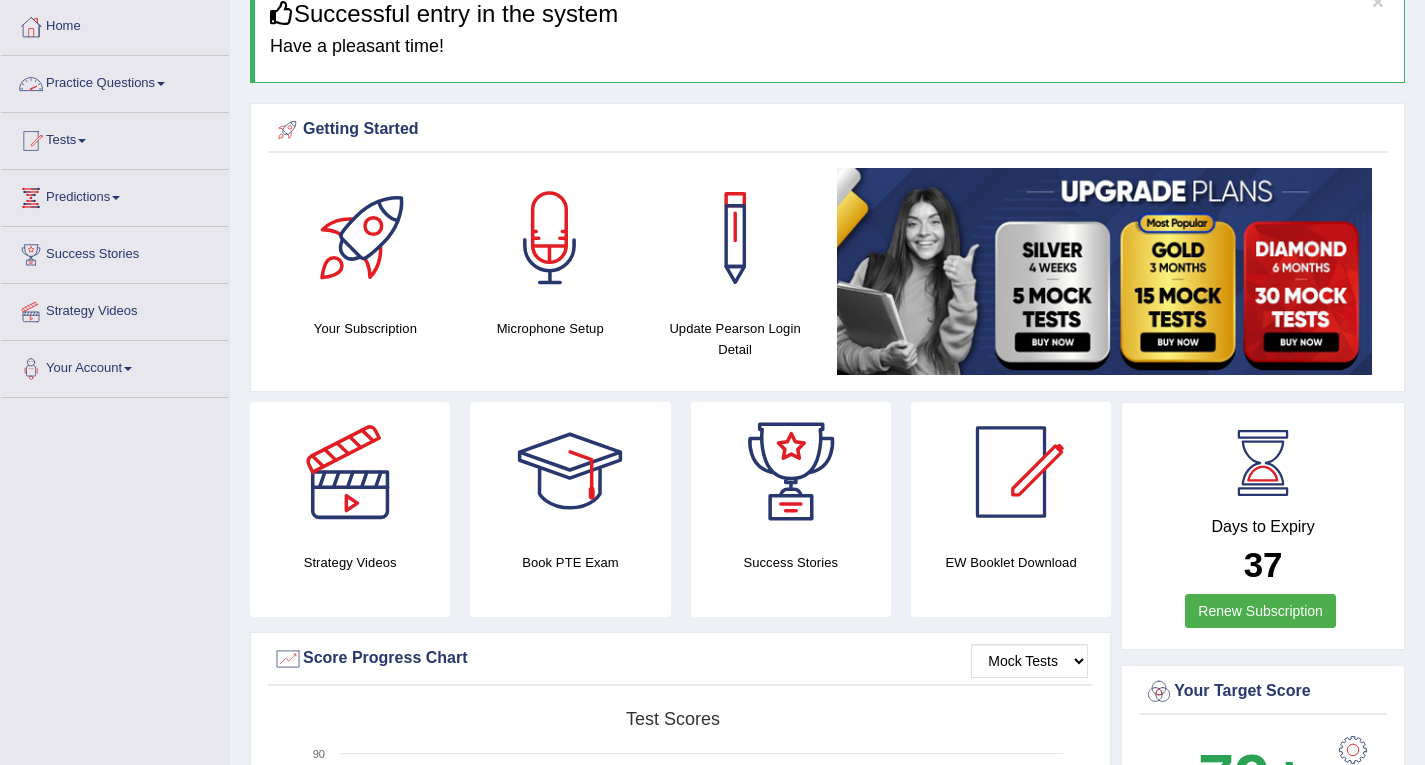 click at bounding box center [161, 84] 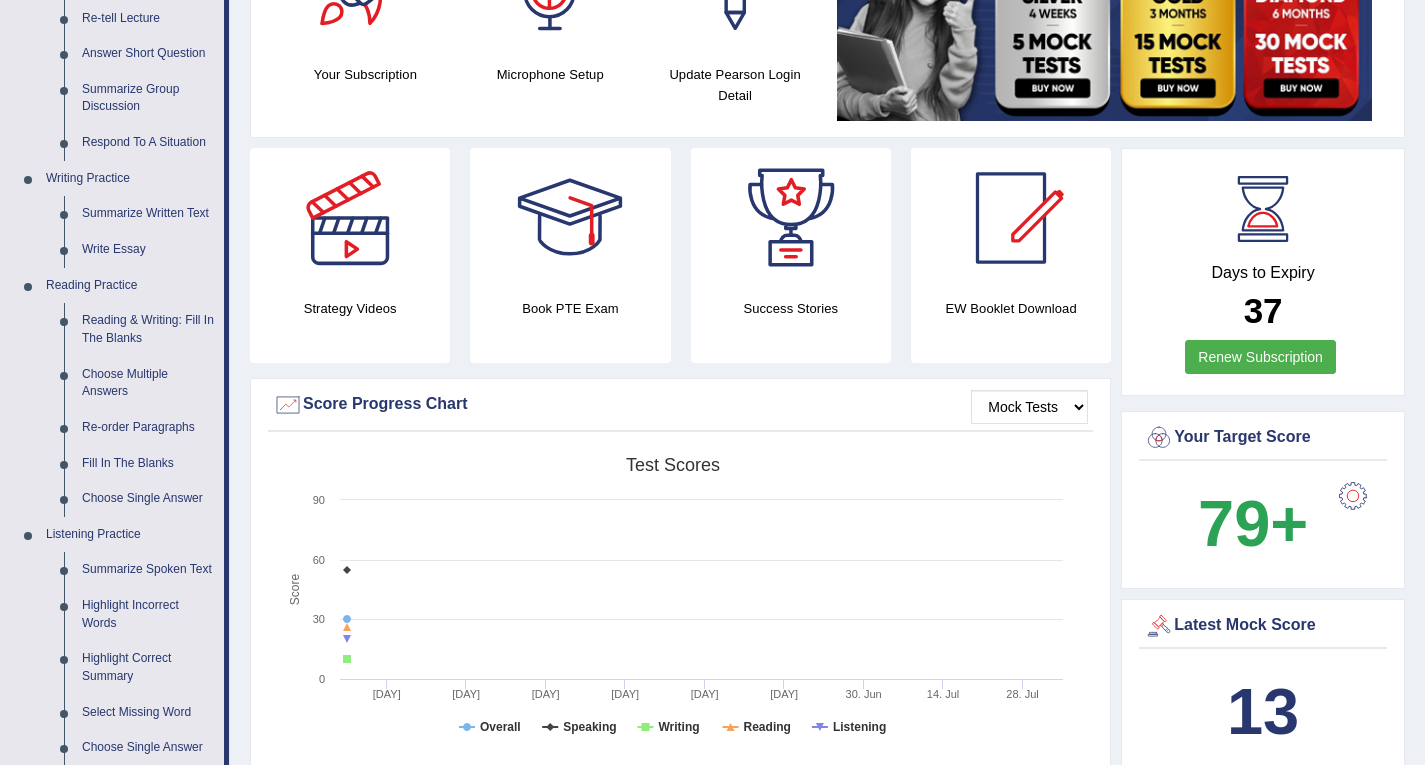 scroll, scrollTop: 0, scrollLeft: 0, axis: both 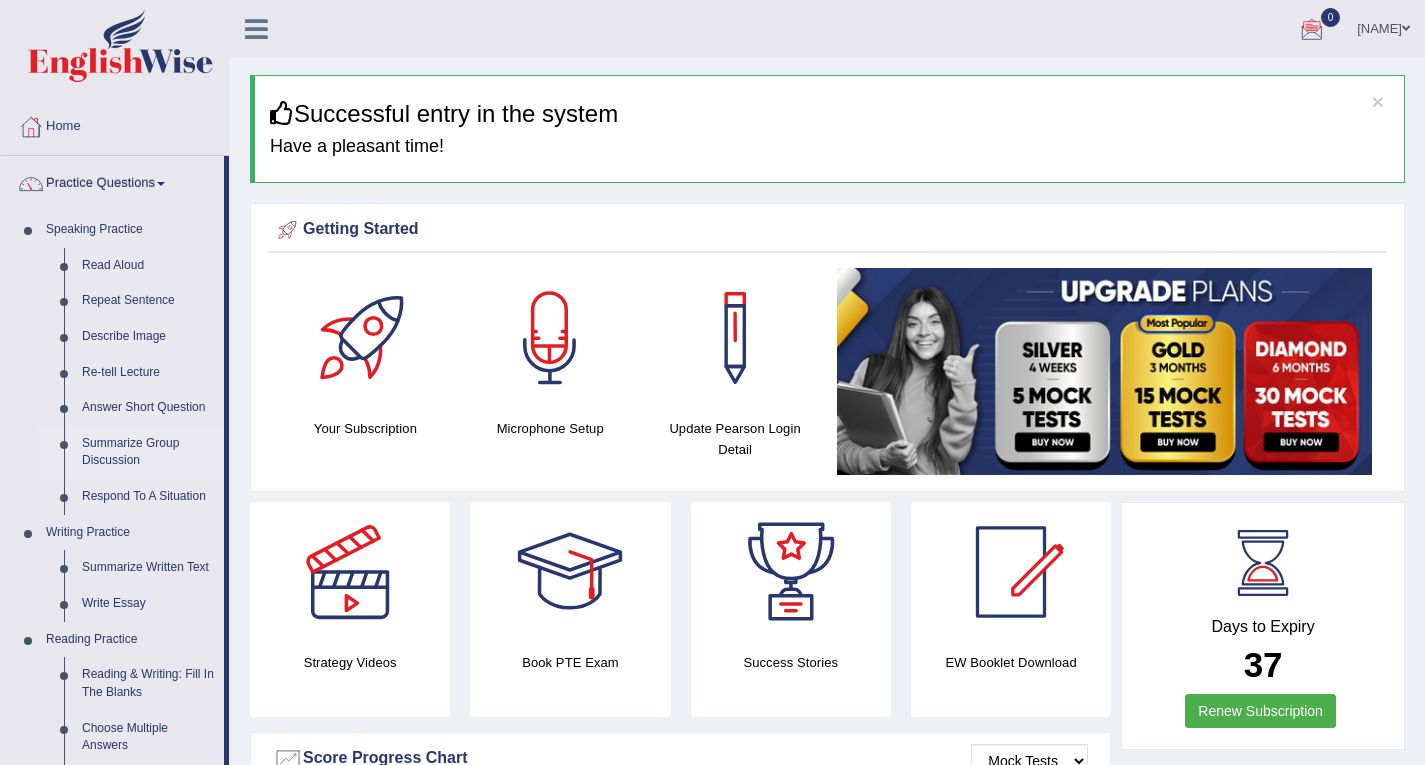 click on "Summarize Group Discussion" at bounding box center [148, 452] 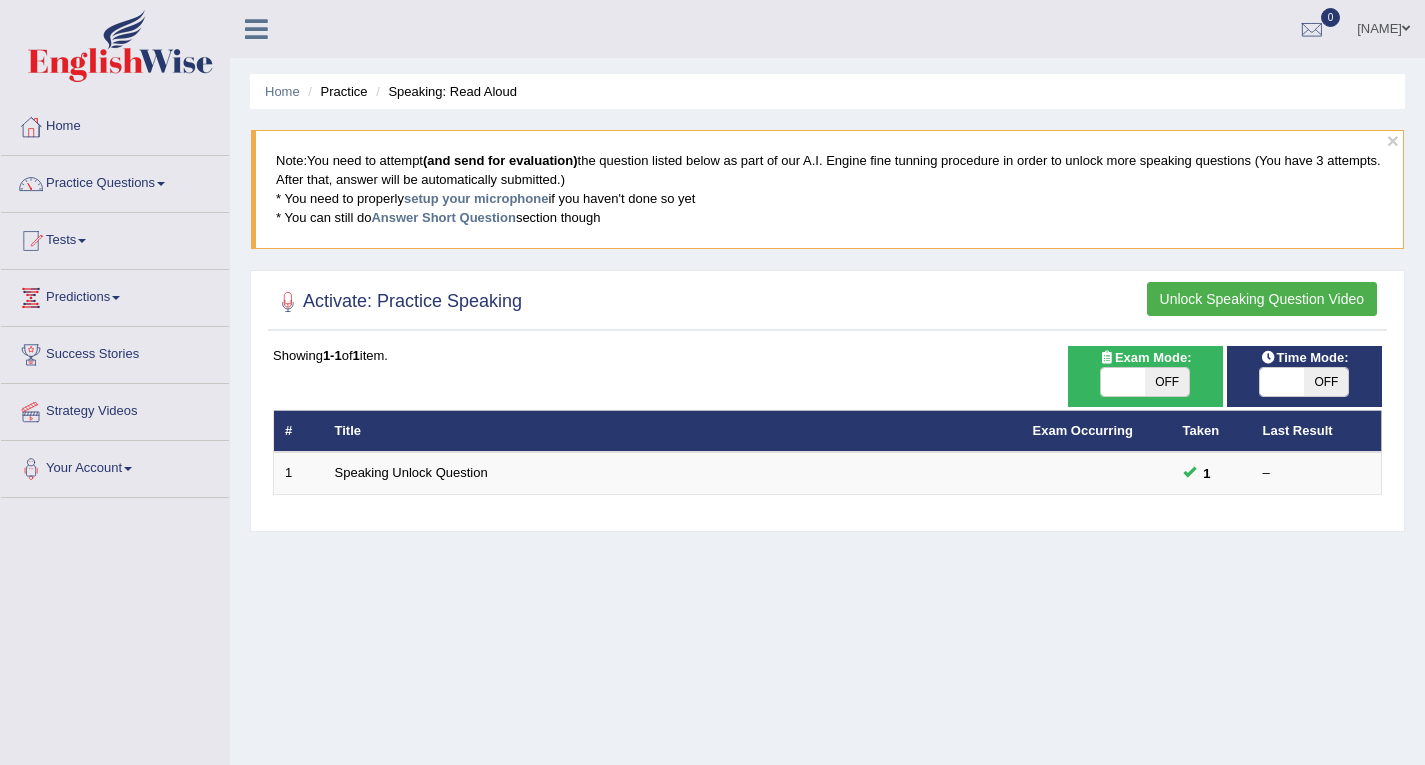 scroll, scrollTop: 0, scrollLeft: 0, axis: both 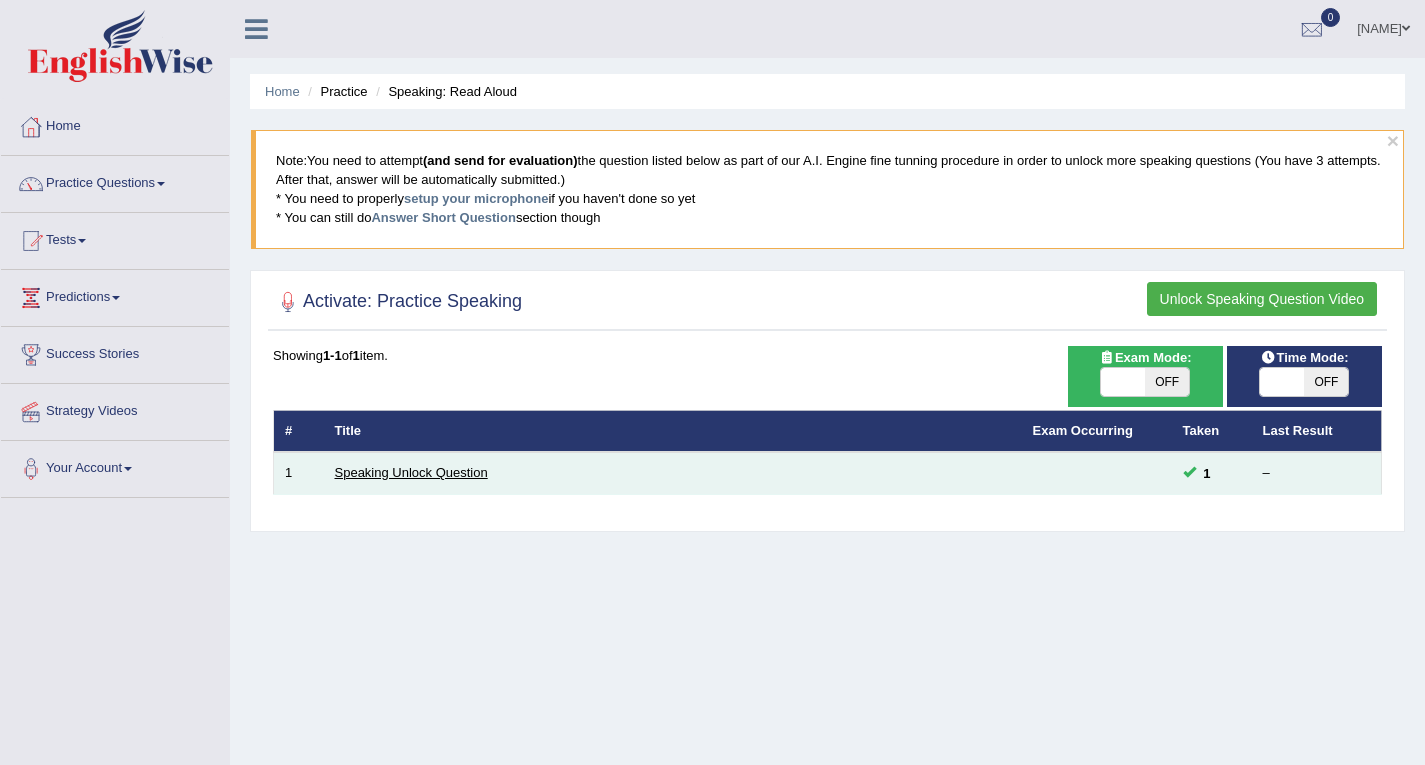 click on "Speaking Unlock Question" at bounding box center (411, 472) 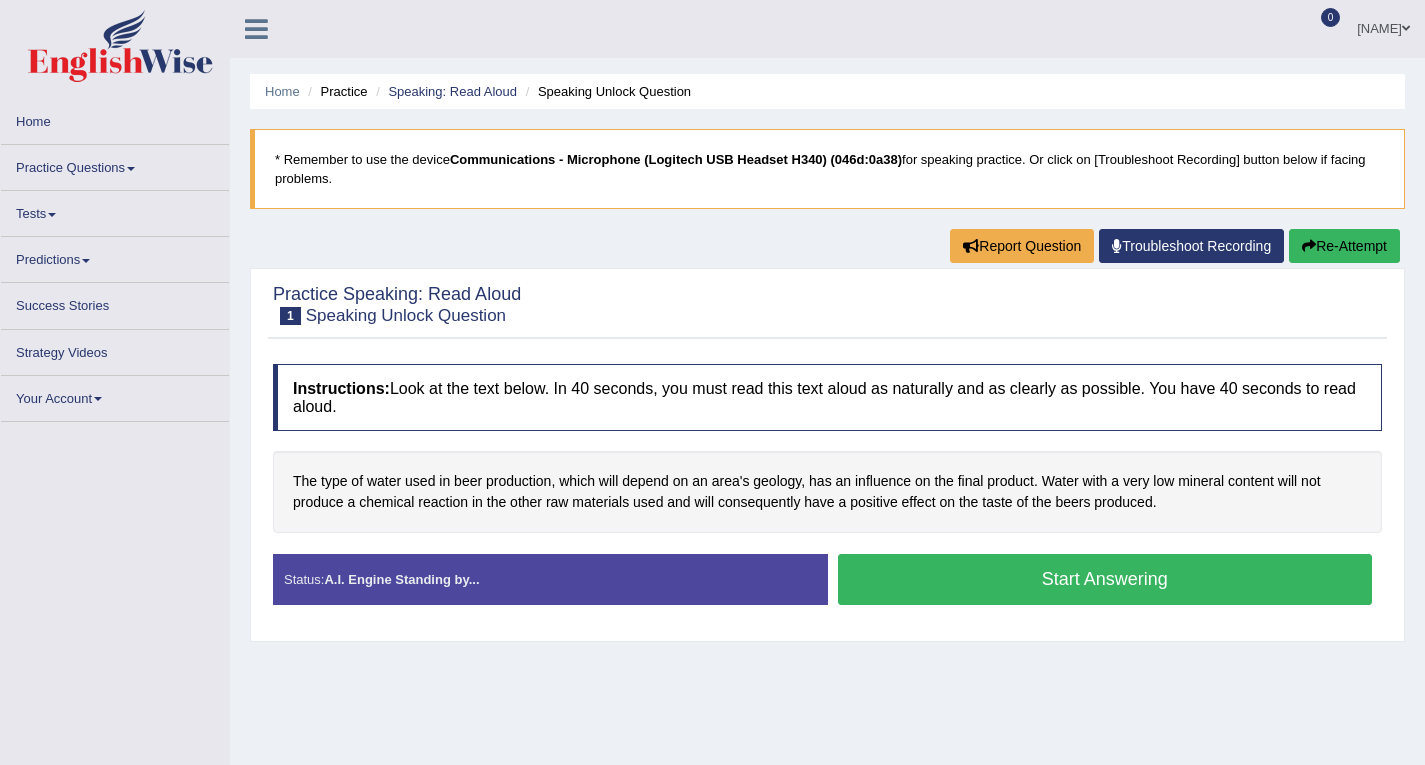 scroll, scrollTop: 0, scrollLeft: 0, axis: both 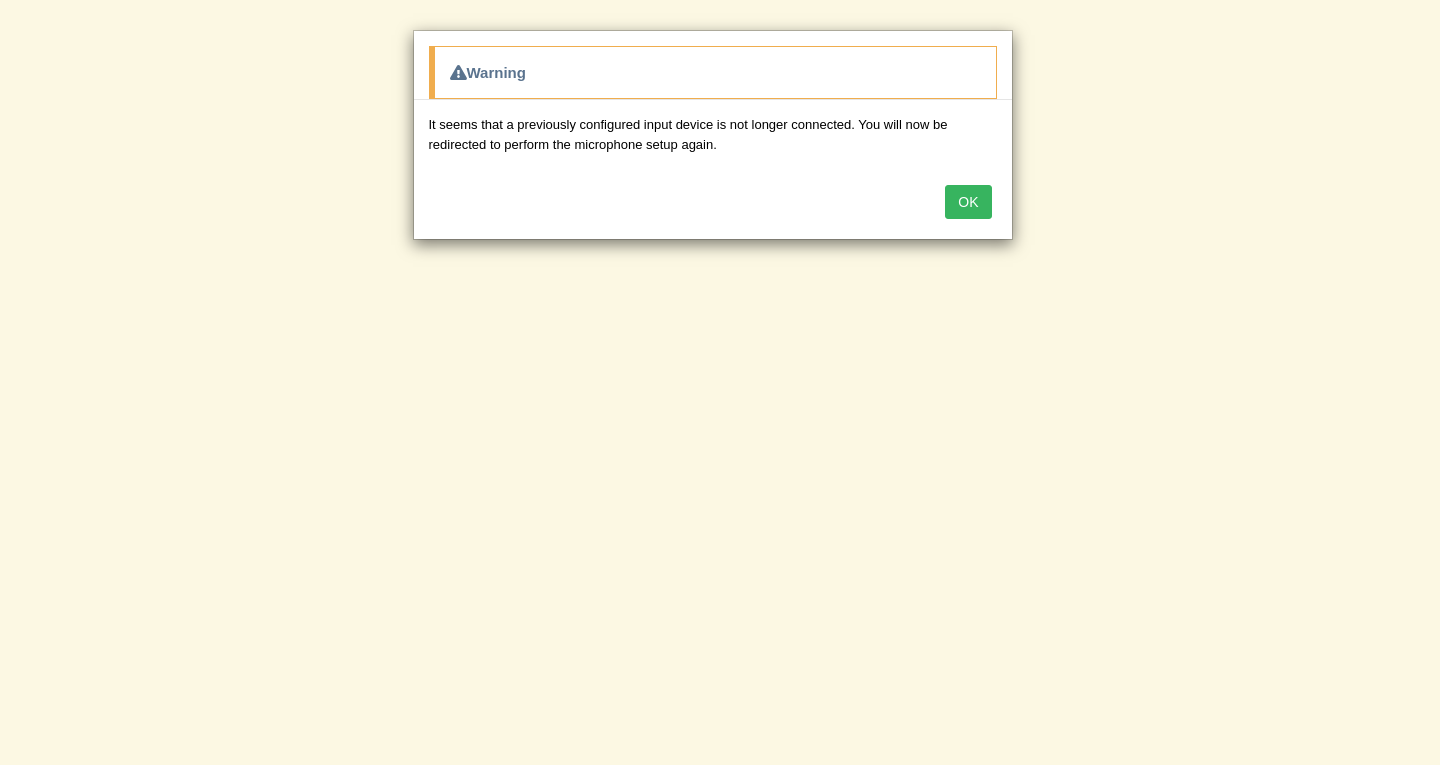 click on "OK" at bounding box center (968, 202) 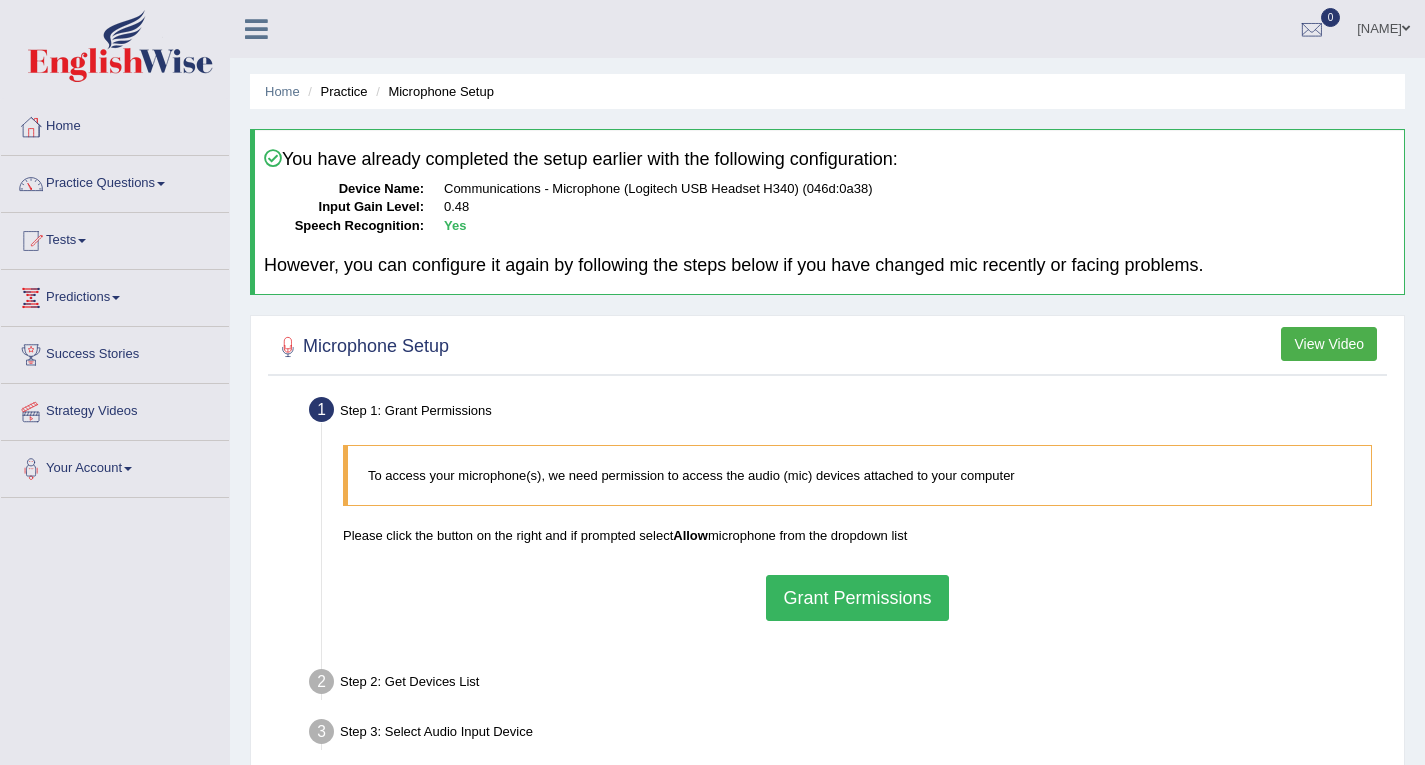 scroll, scrollTop: 0, scrollLeft: 0, axis: both 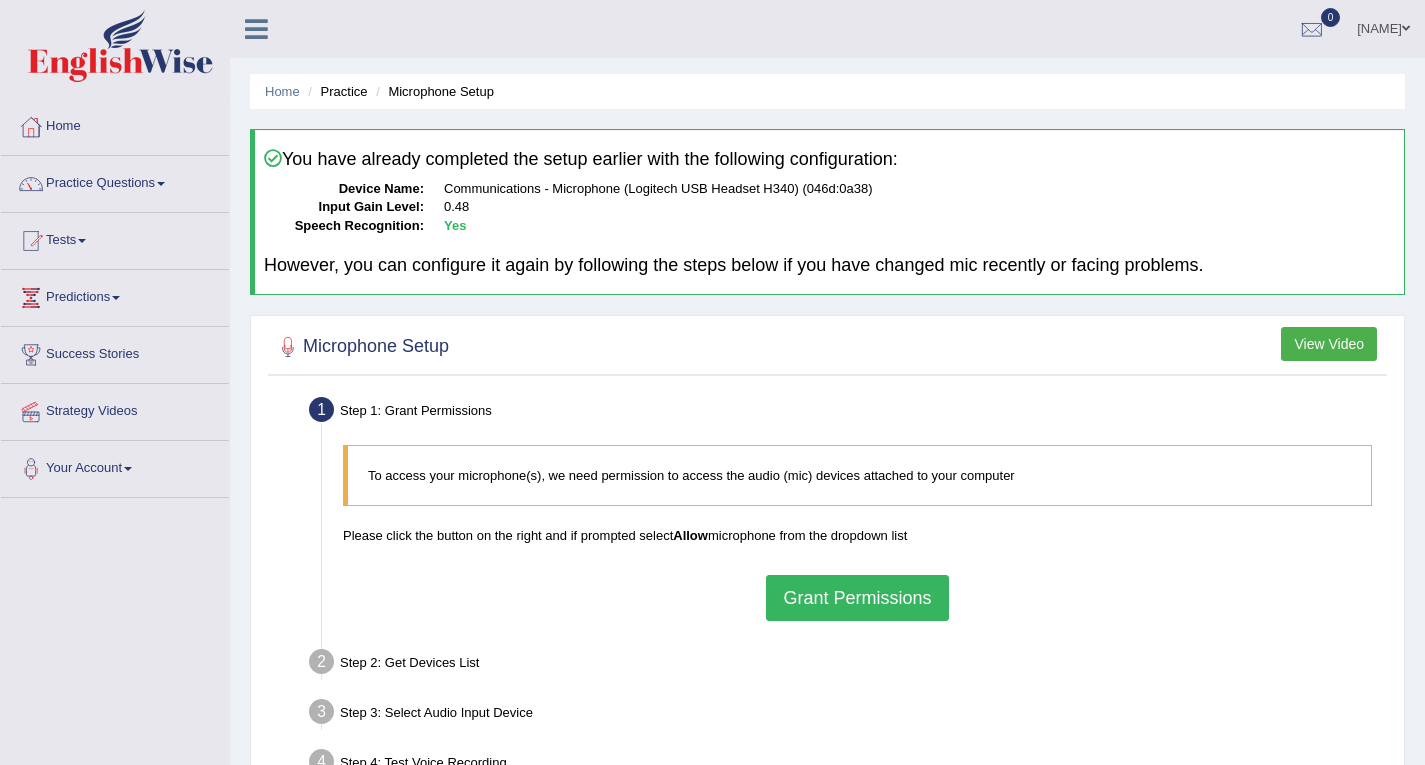 click on "Grant Permissions" at bounding box center [857, 598] 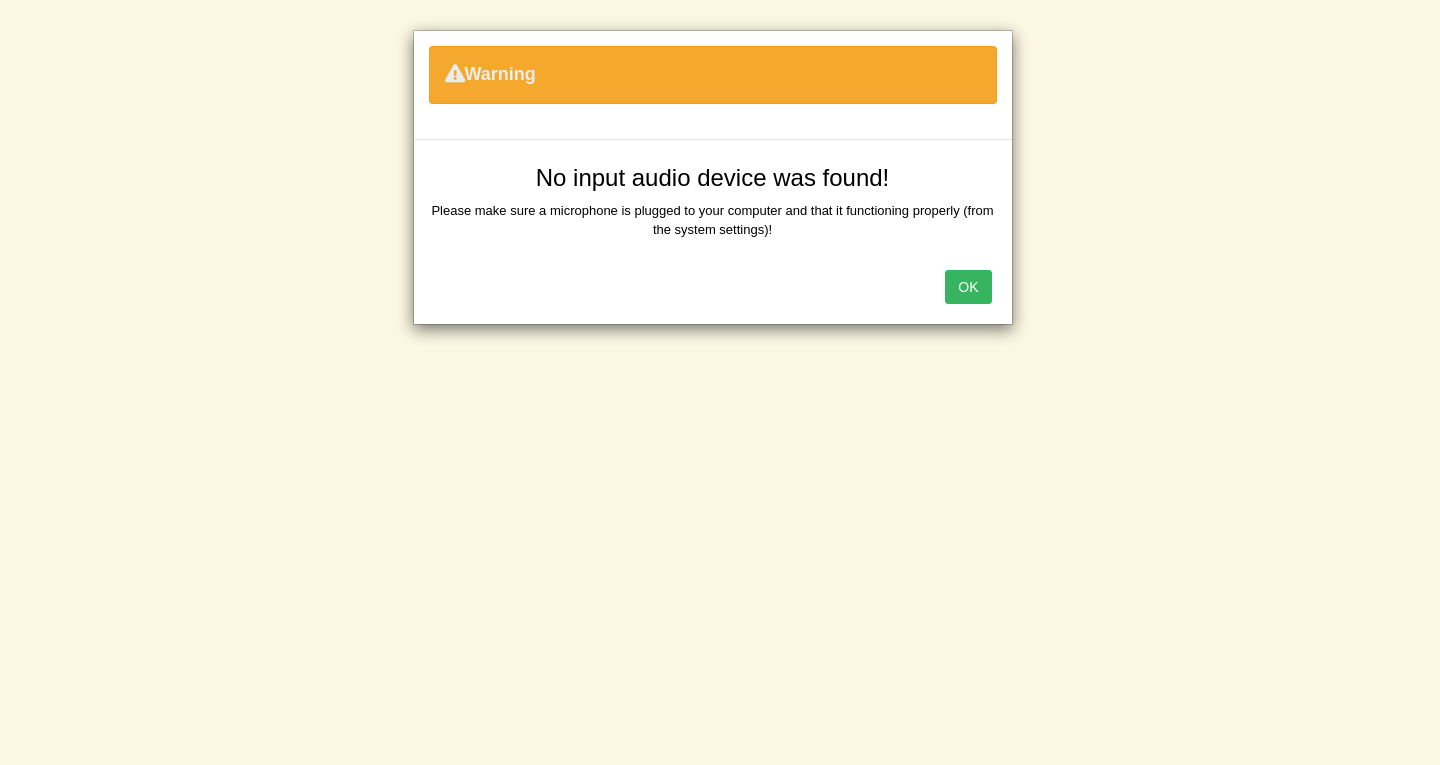 click on "OK" at bounding box center (968, 287) 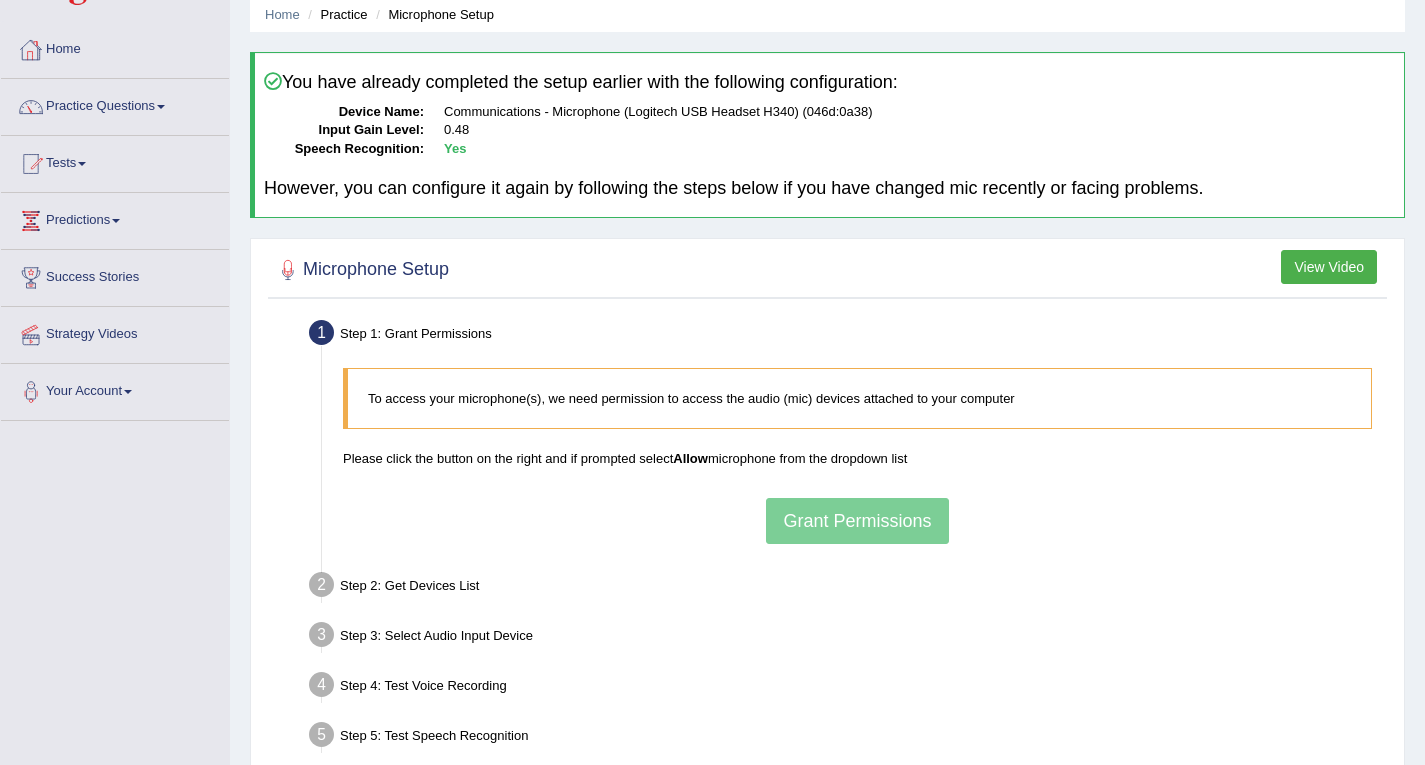 scroll, scrollTop: 100, scrollLeft: 0, axis: vertical 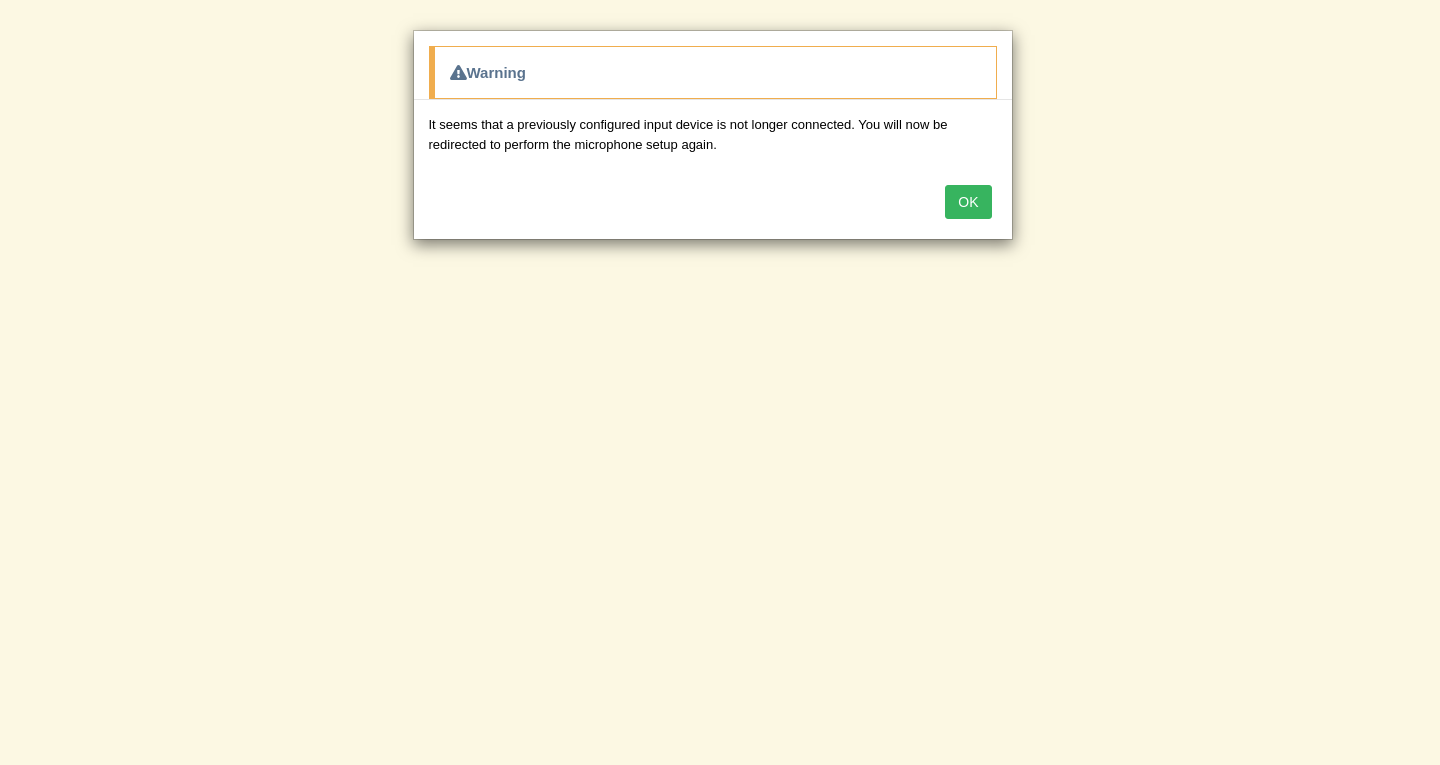 click on "OK" at bounding box center (968, 202) 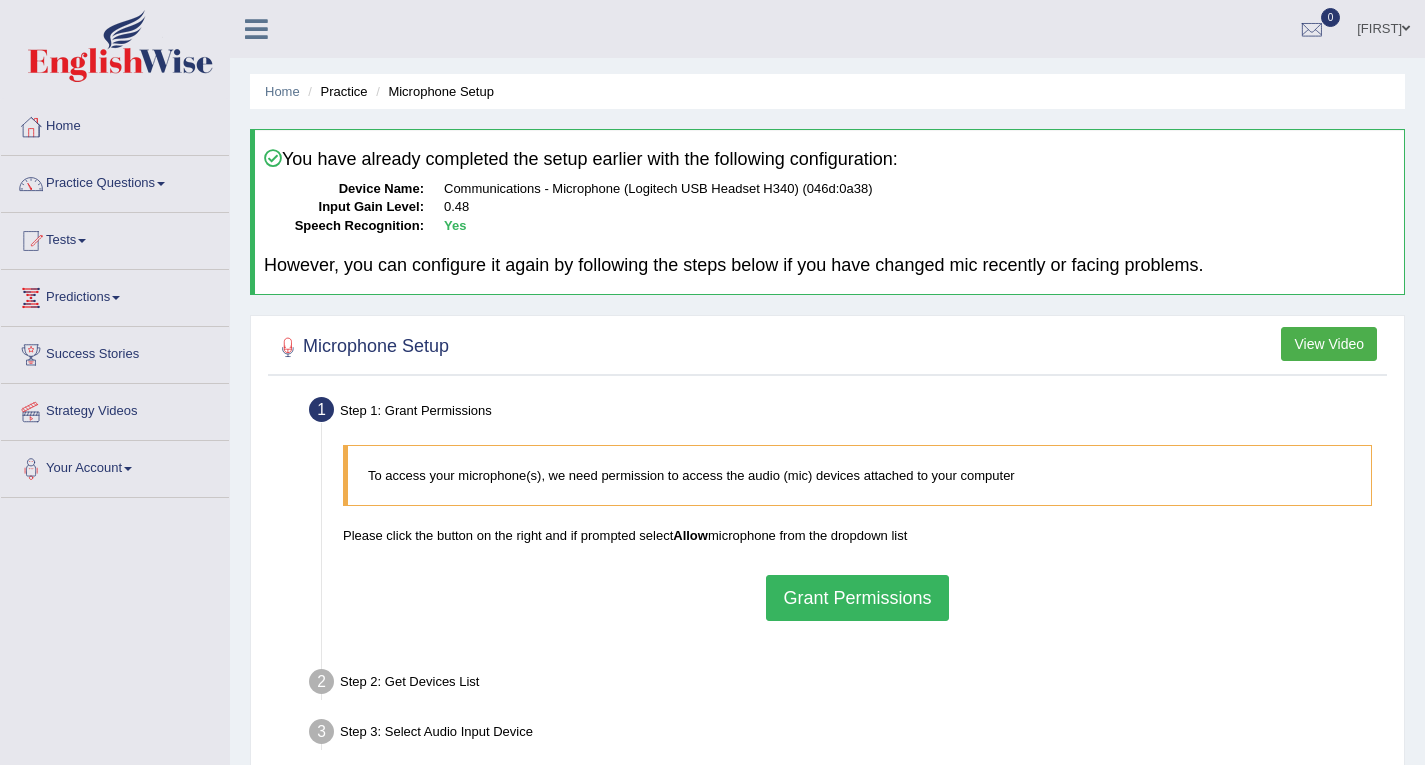 scroll, scrollTop: 0, scrollLeft: 0, axis: both 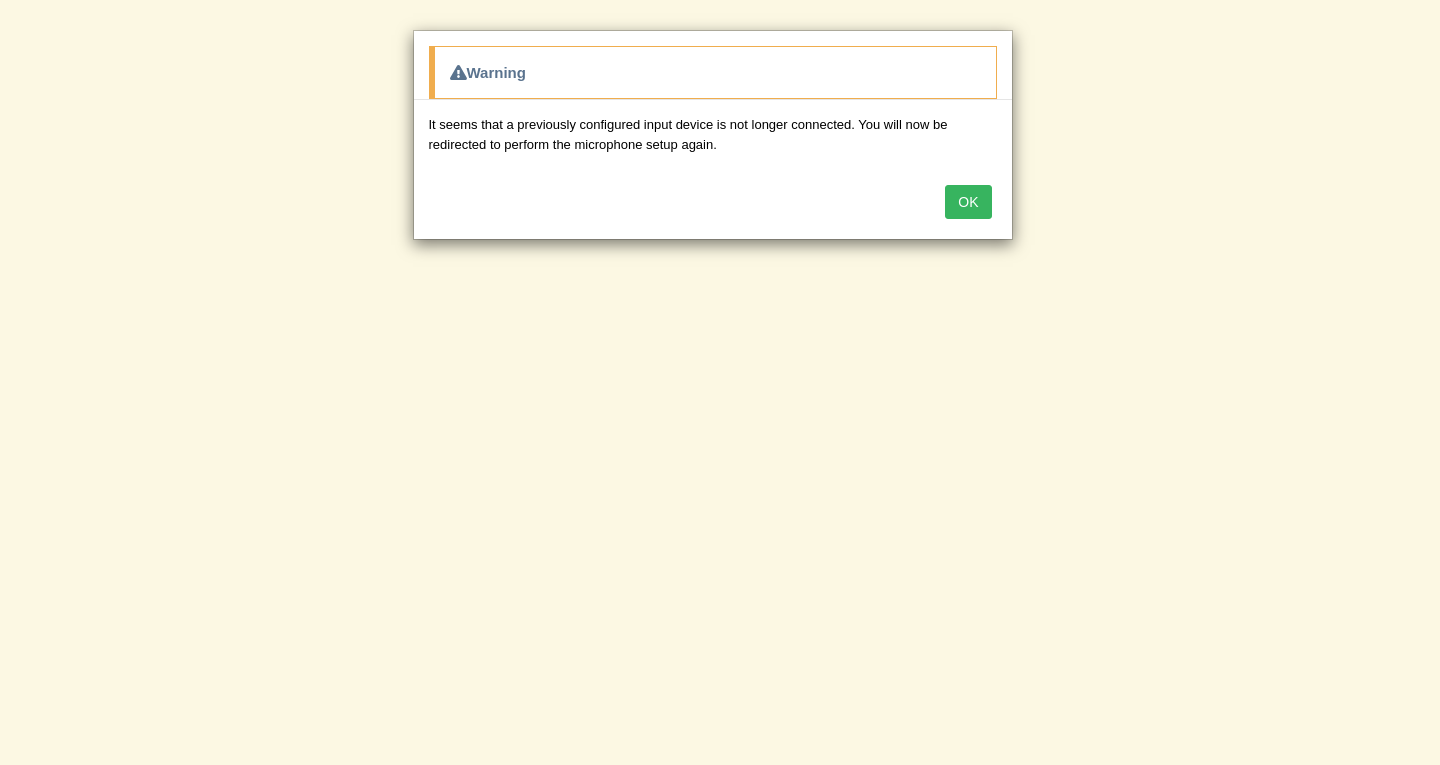 click on "OK" at bounding box center [968, 202] 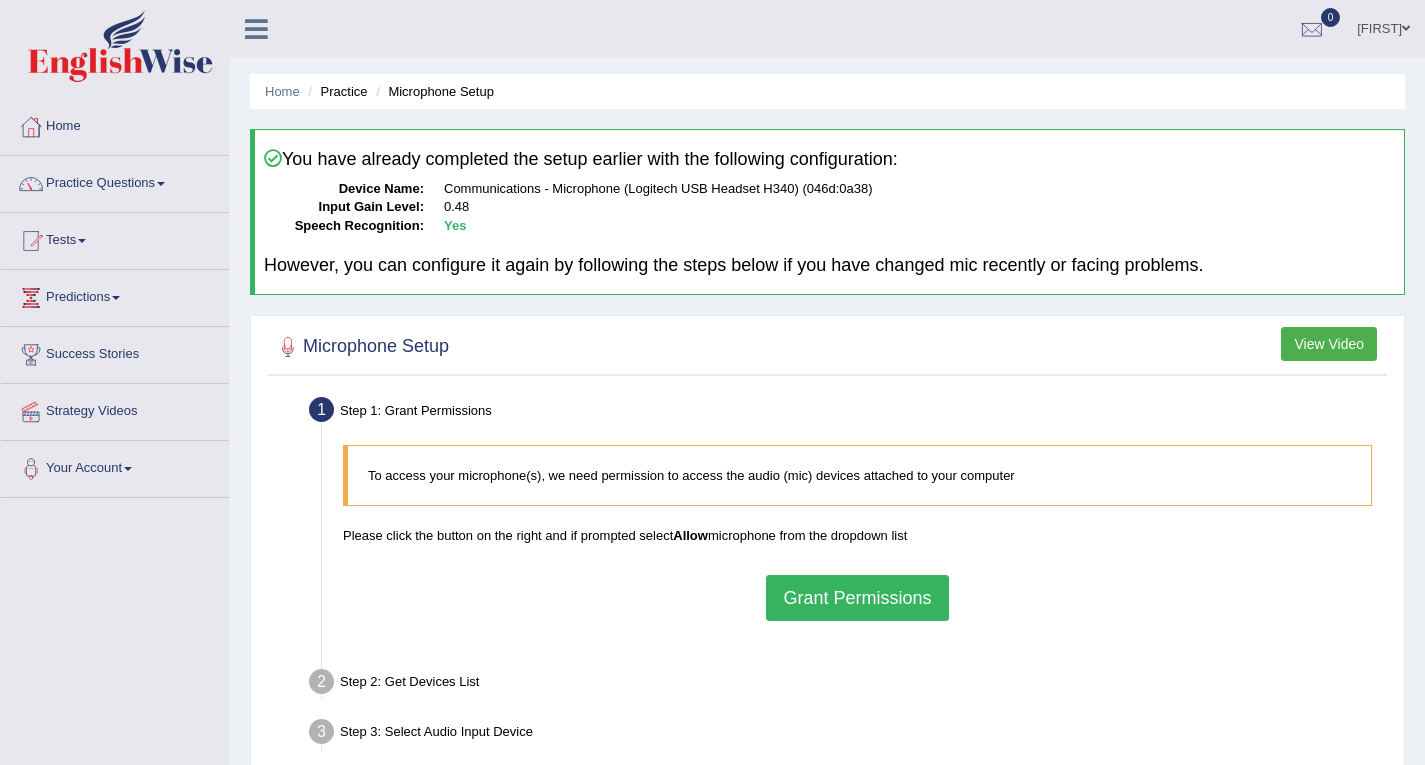 scroll, scrollTop: 0, scrollLeft: 0, axis: both 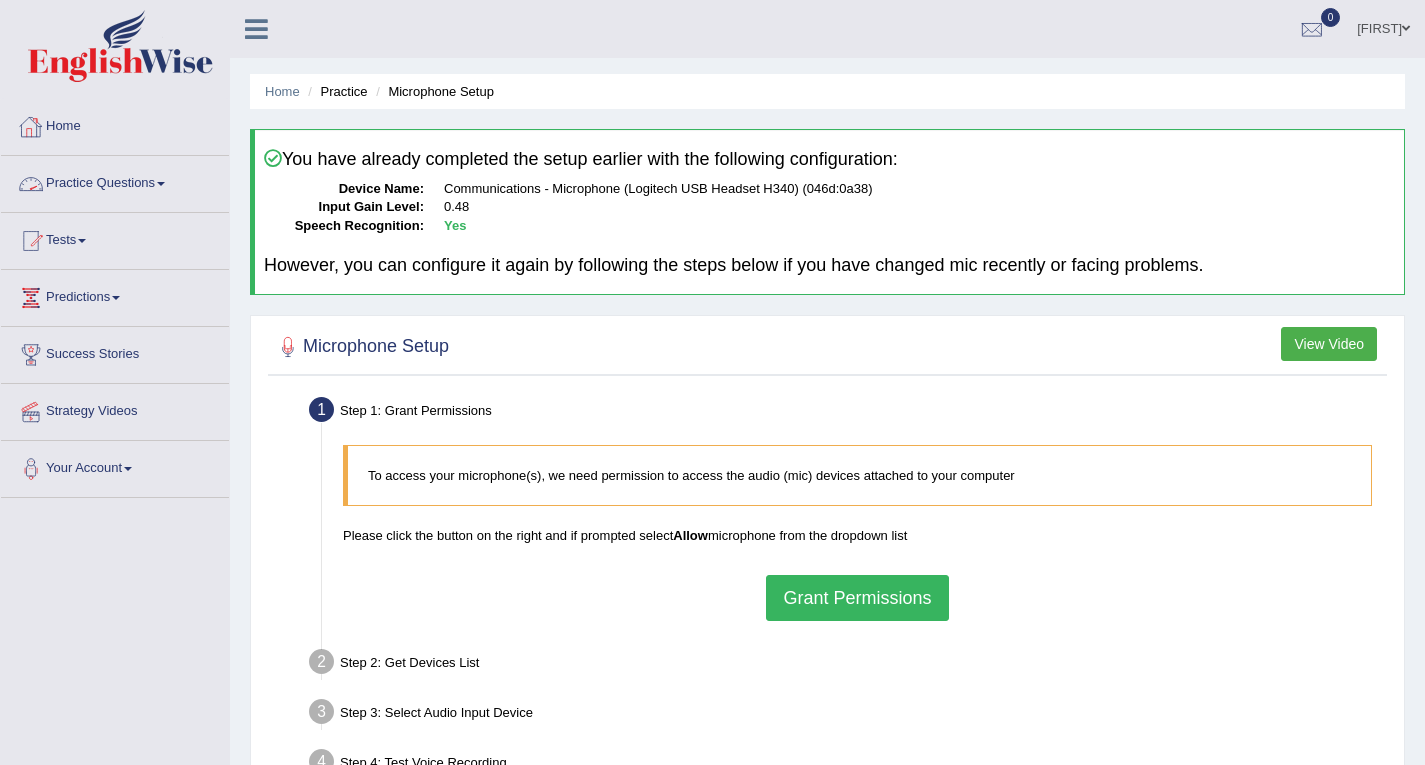 click on "Practice Questions" at bounding box center (115, 181) 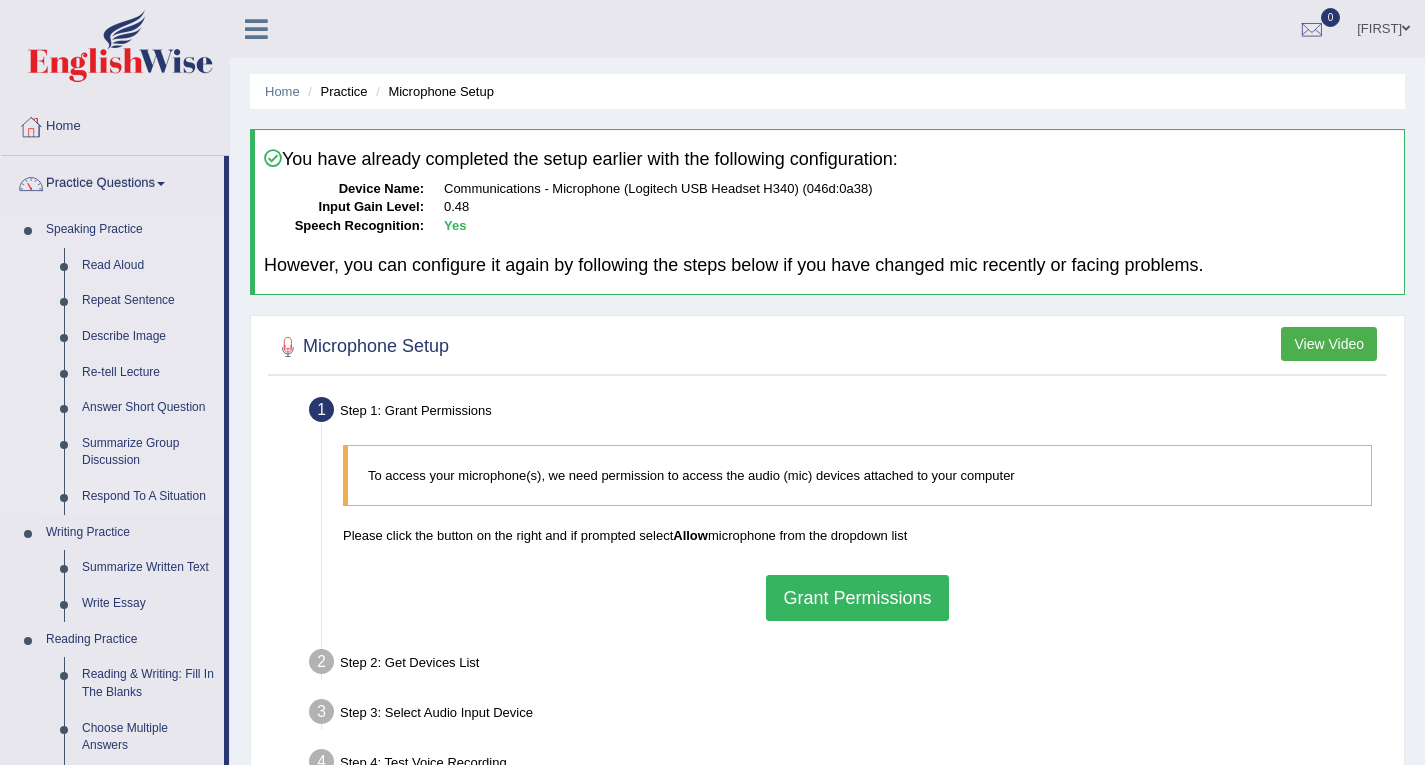 click on "Respond To A Situation" at bounding box center (148, 497) 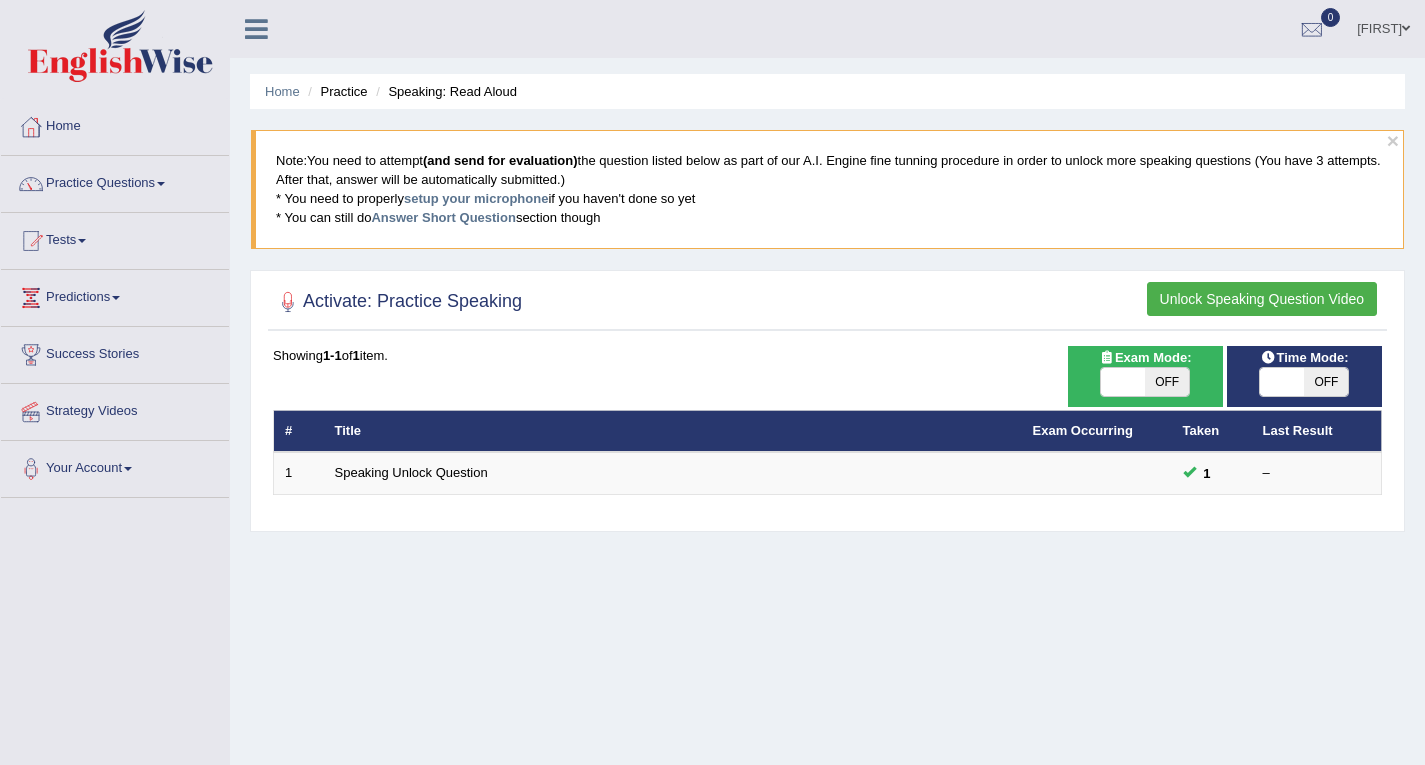 scroll, scrollTop: 0, scrollLeft: 0, axis: both 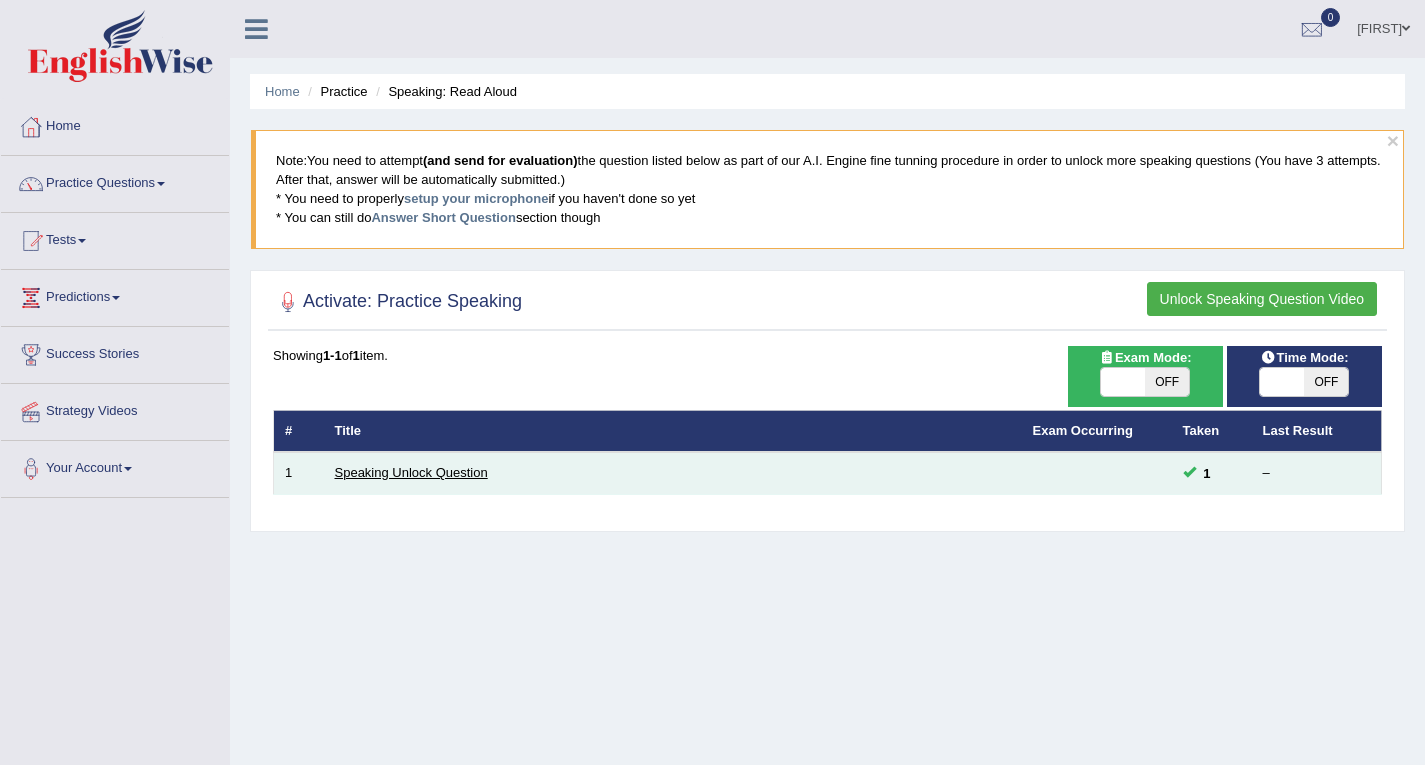 click on "Speaking Unlock Question" at bounding box center (411, 472) 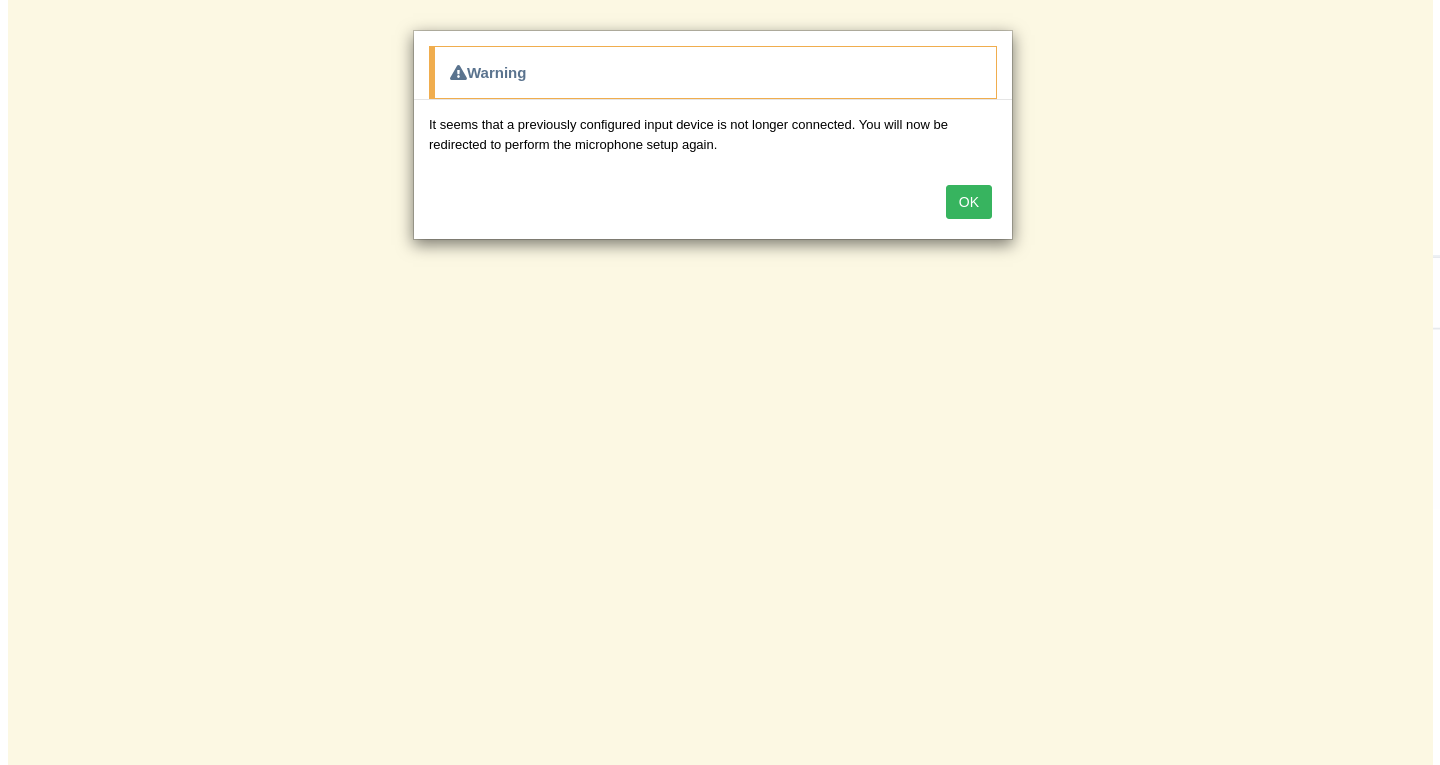 scroll, scrollTop: 0, scrollLeft: 0, axis: both 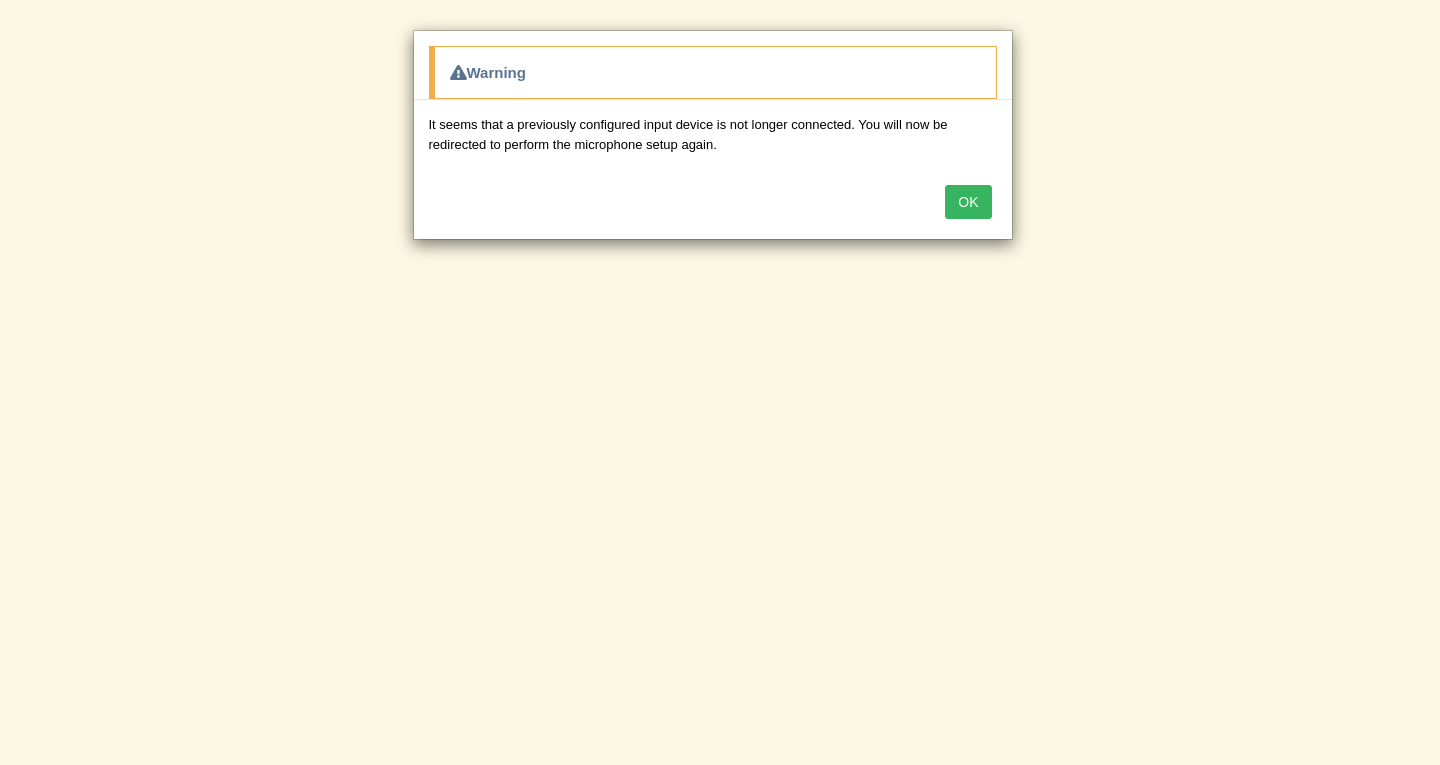 click on "OK" at bounding box center [968, 202] 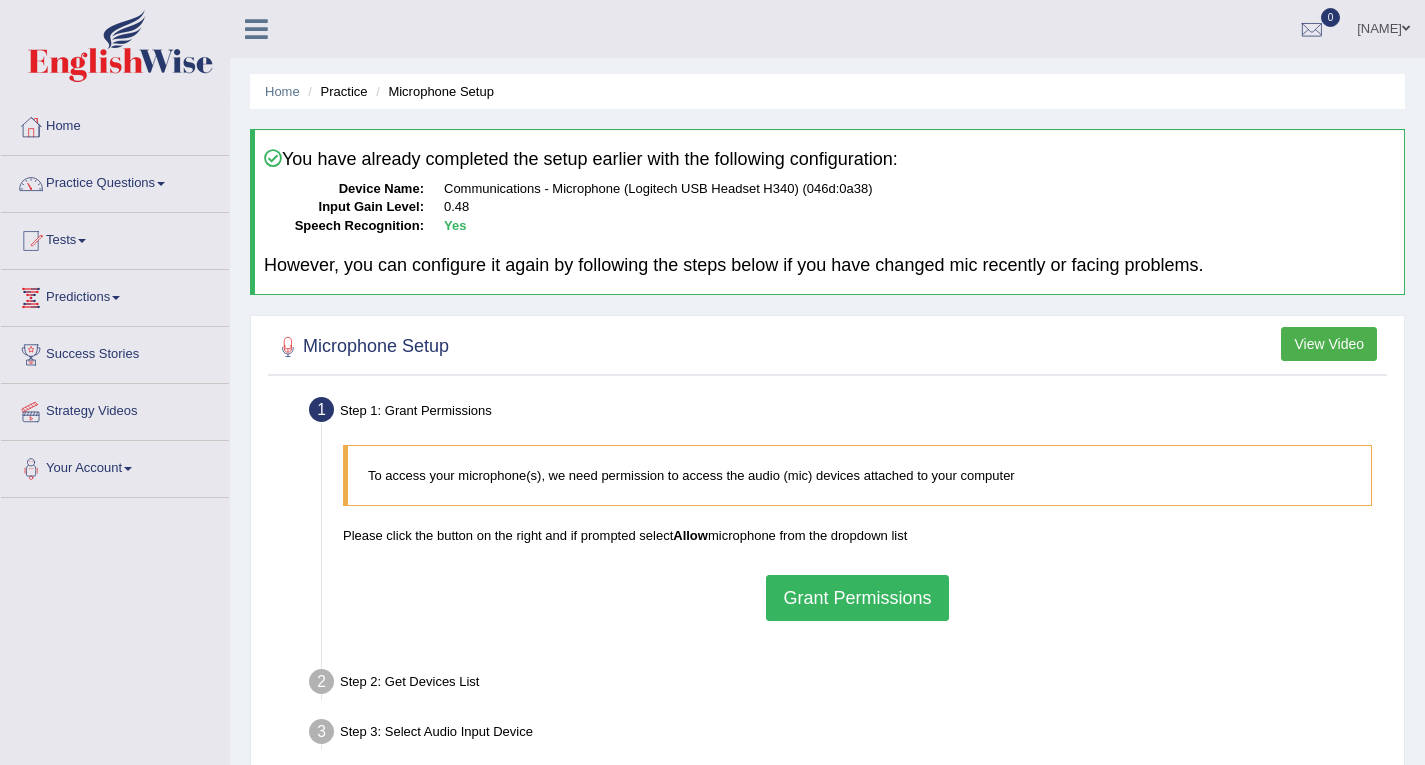 scroll, scrollTop: 0, scrollLeft: 0, axis: both 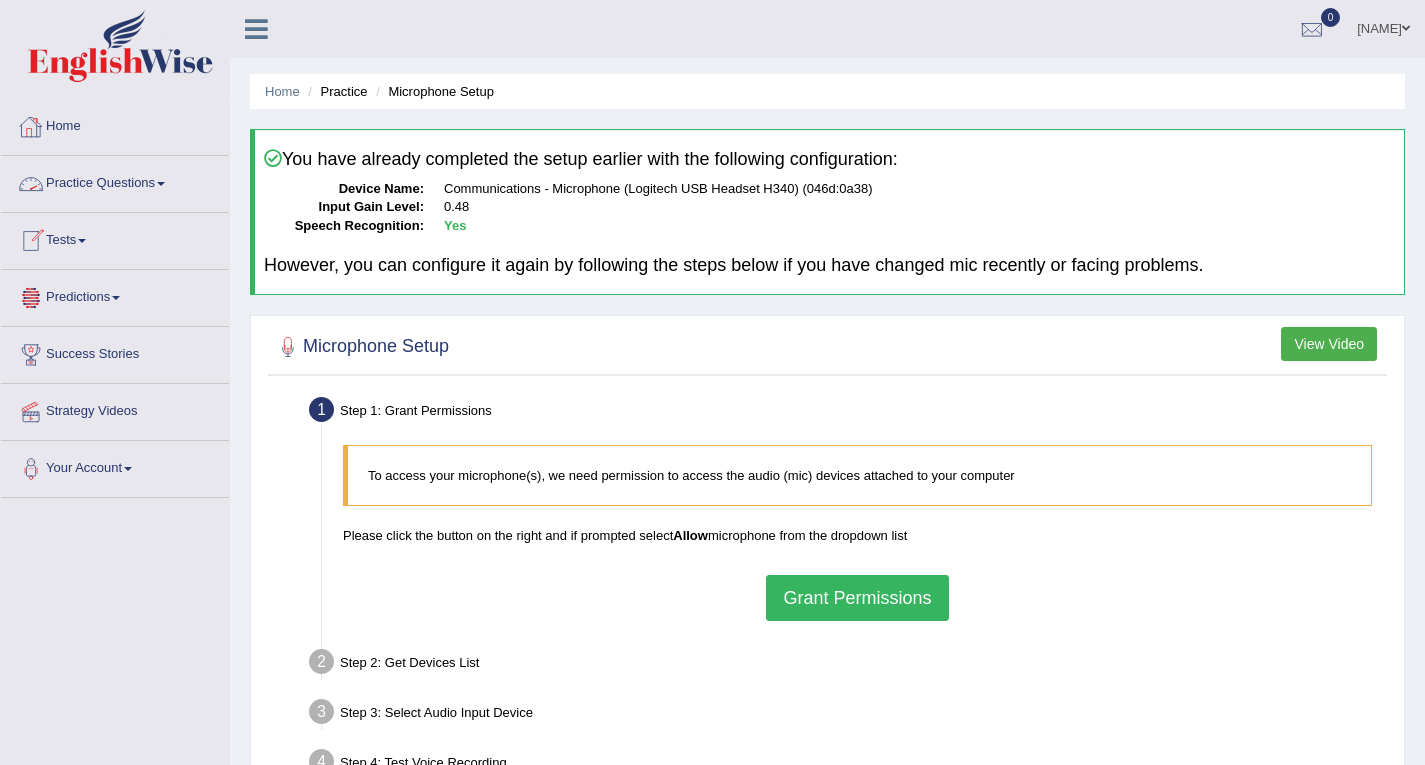 click on "Home" at bounding box center (115, 124) 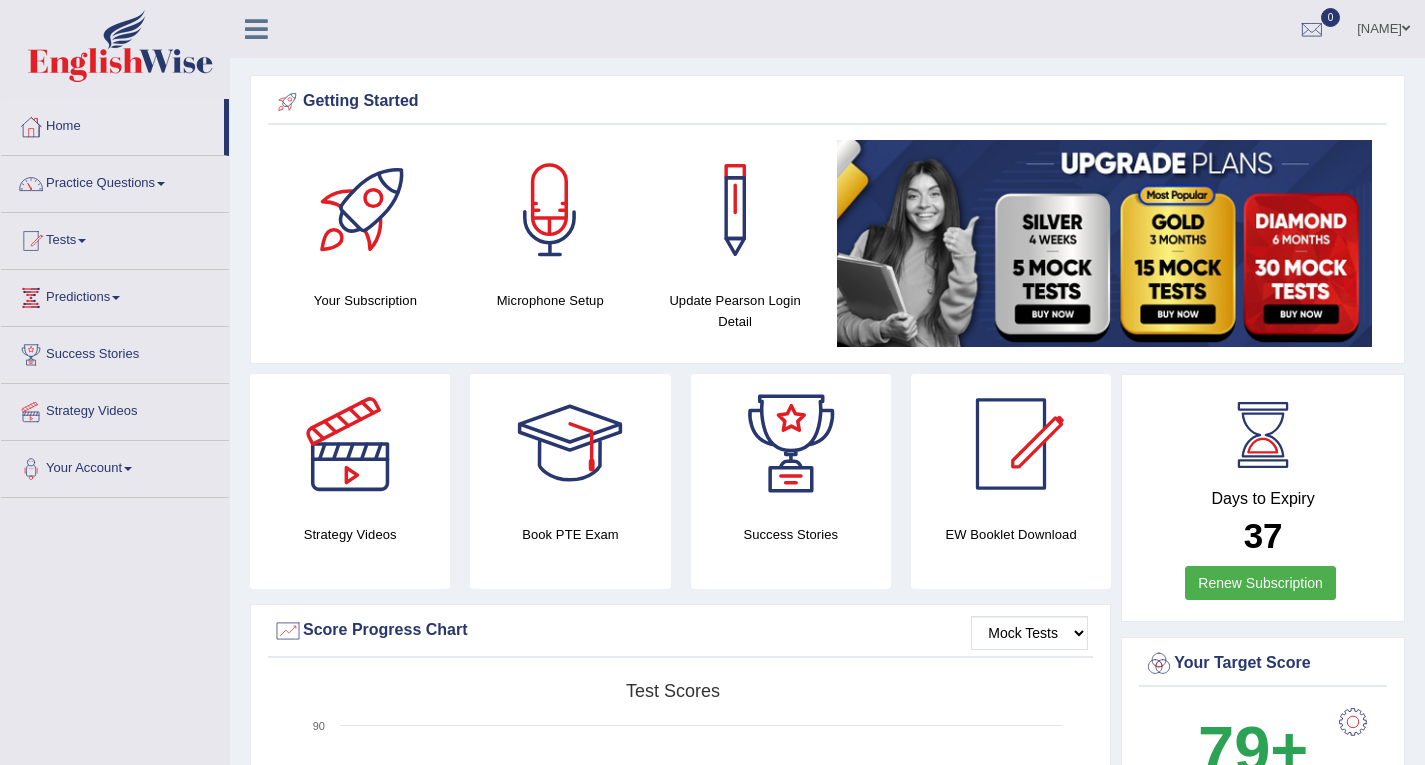 scroll, scrollTop: 0, scrollLeft: 0, axis: both 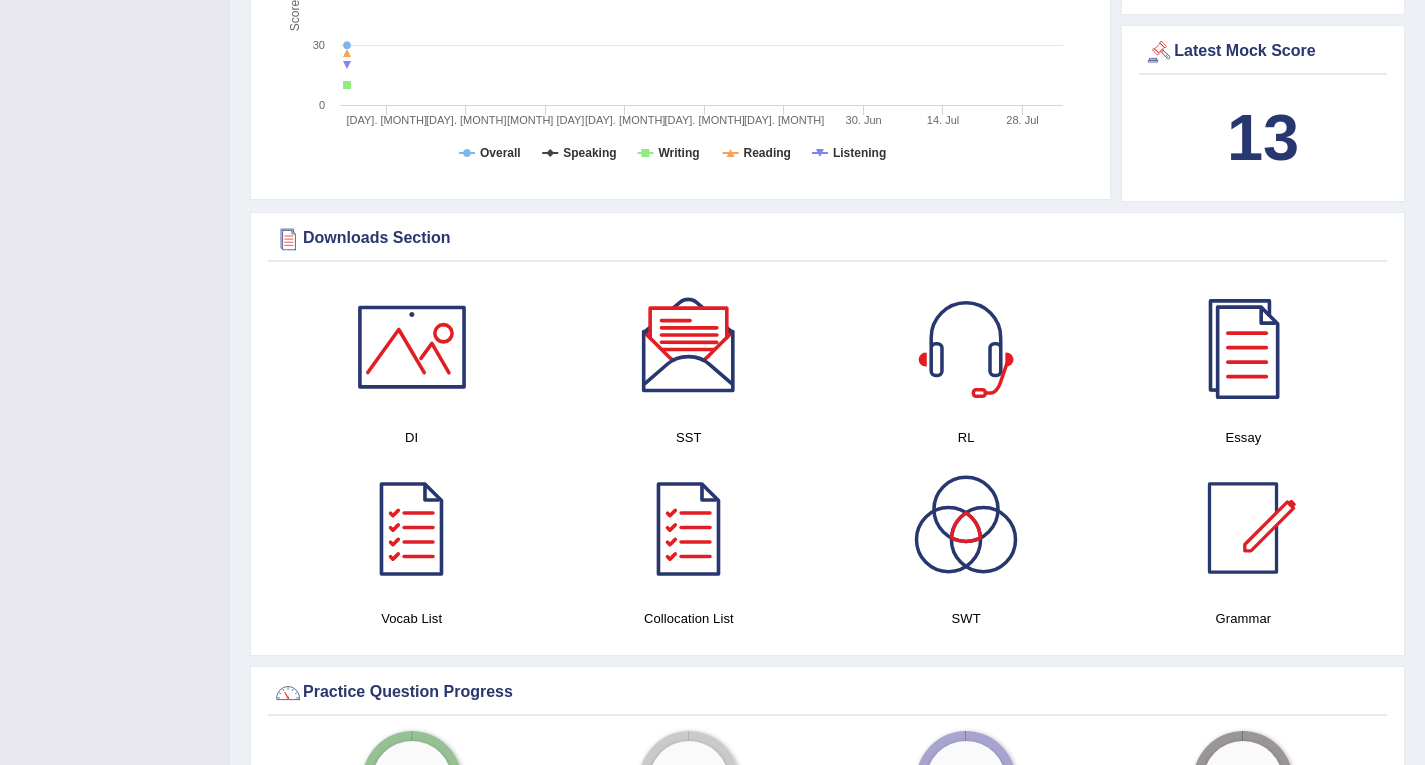 click at bounding box center [412, 347] 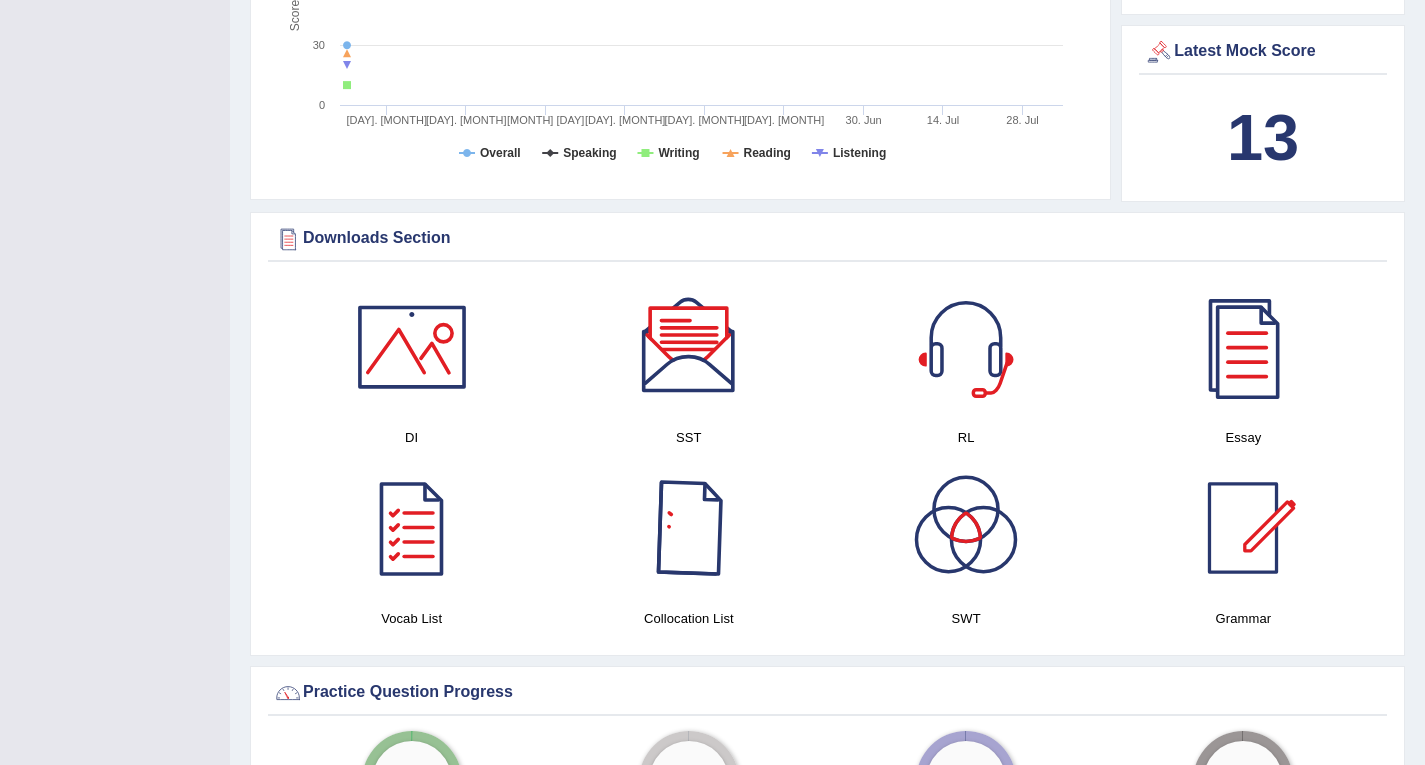 click at bounding box center [689, 347] 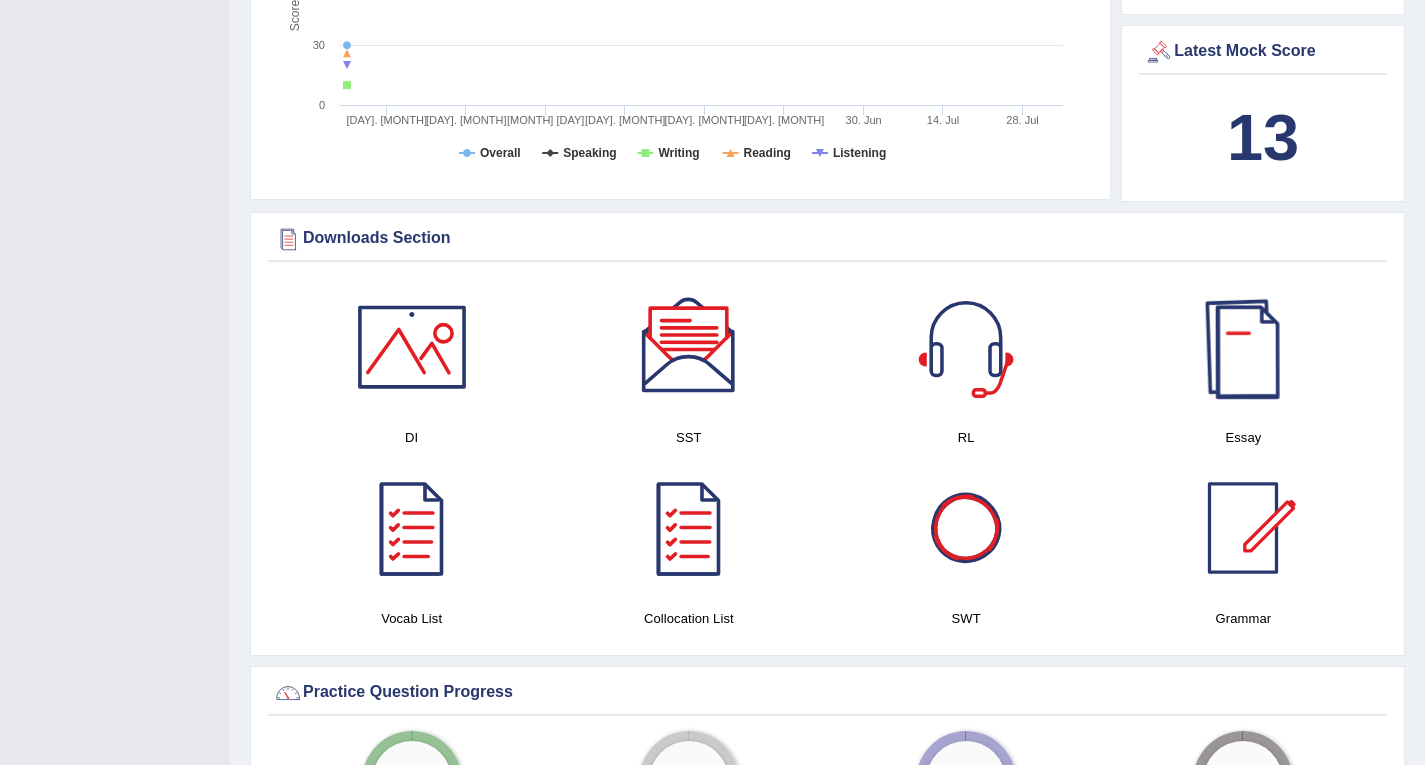 click at bounding box center (1243, 347) 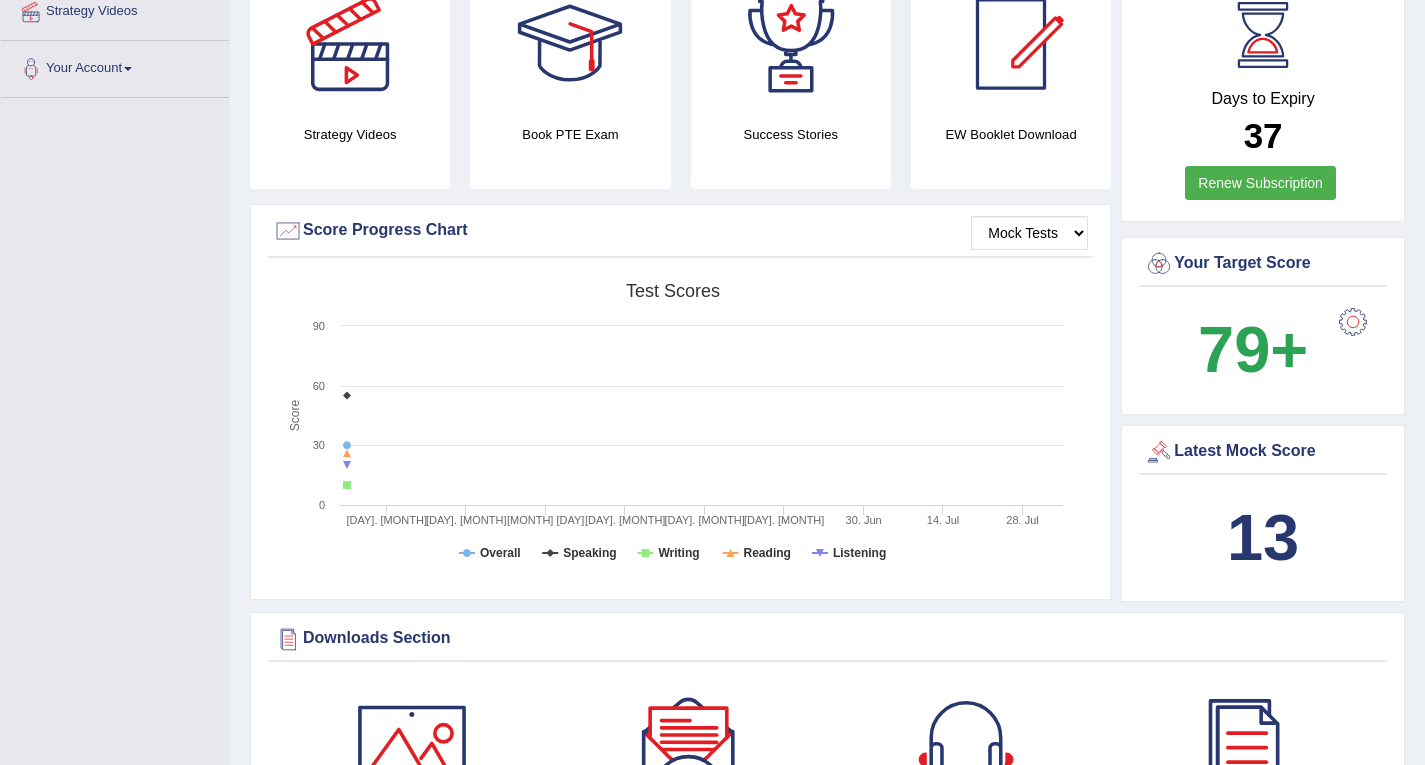 scroll, scrollTop: 0, scrollLeft: 0, axis: both 